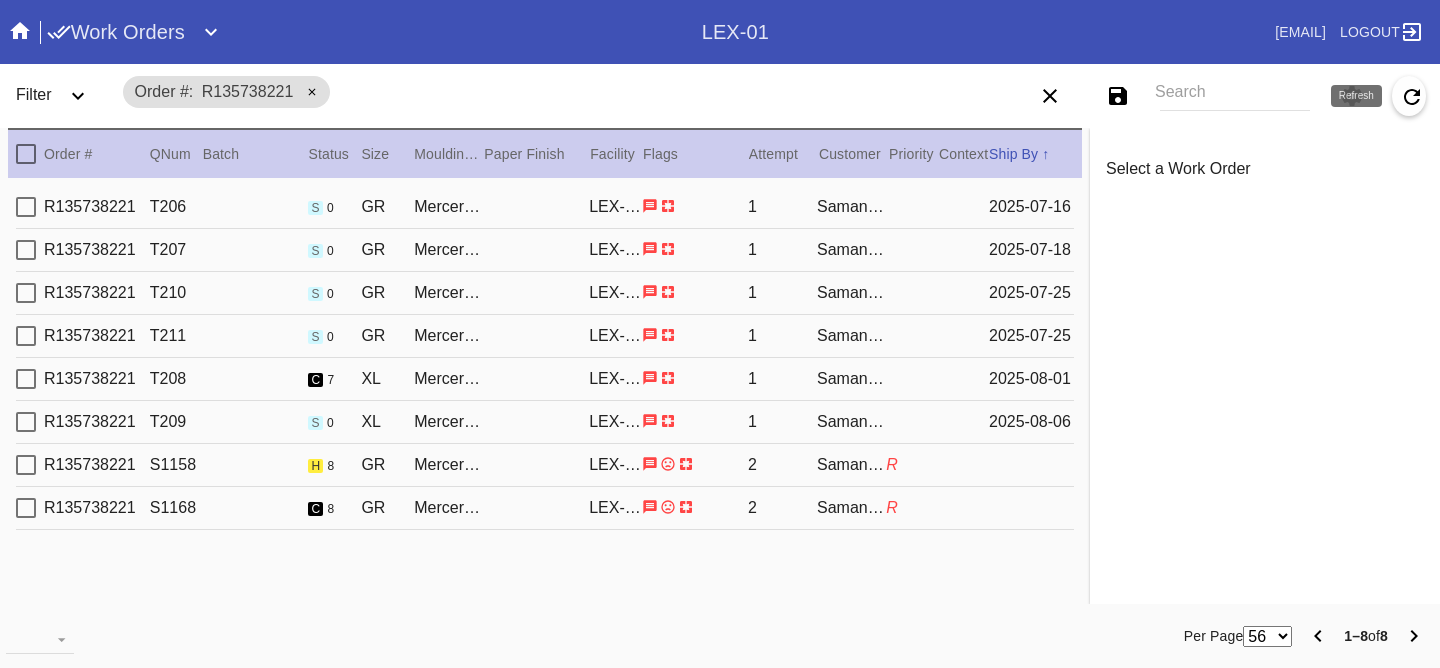 scroll, scrollTop: 0, scrollLeft: 0, axis: both 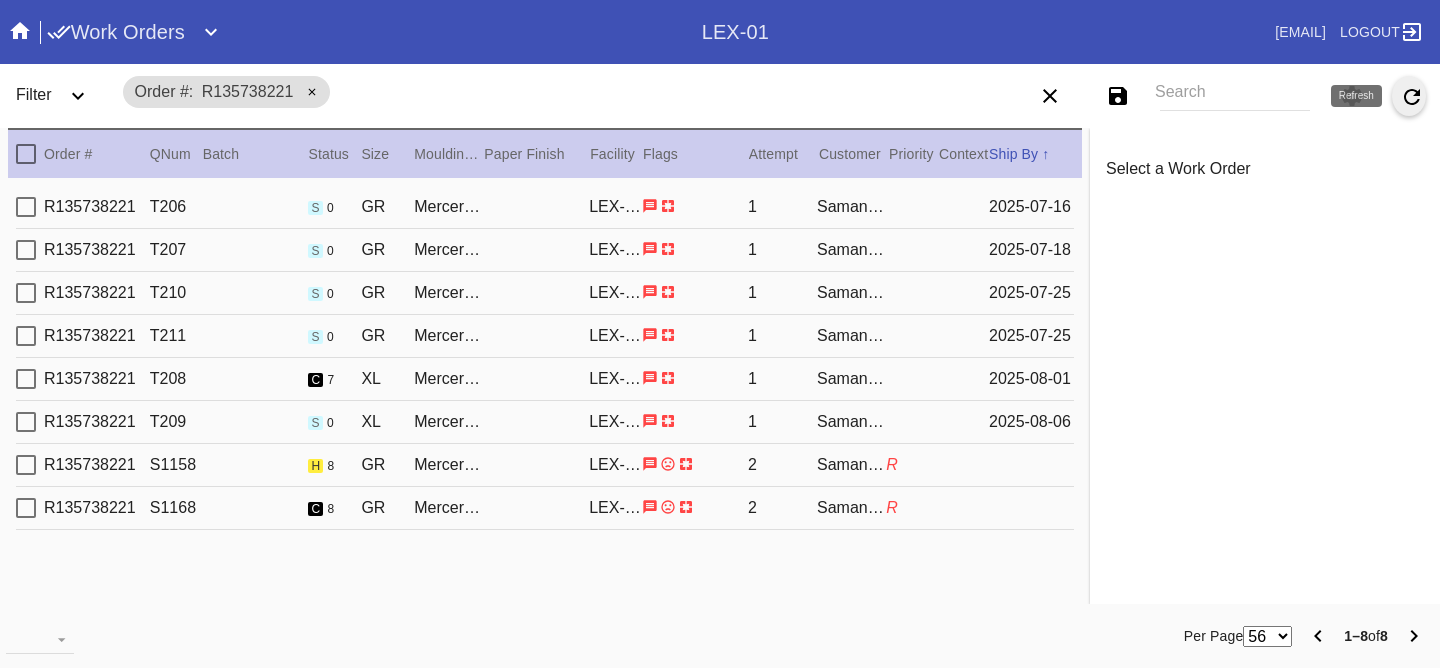 click 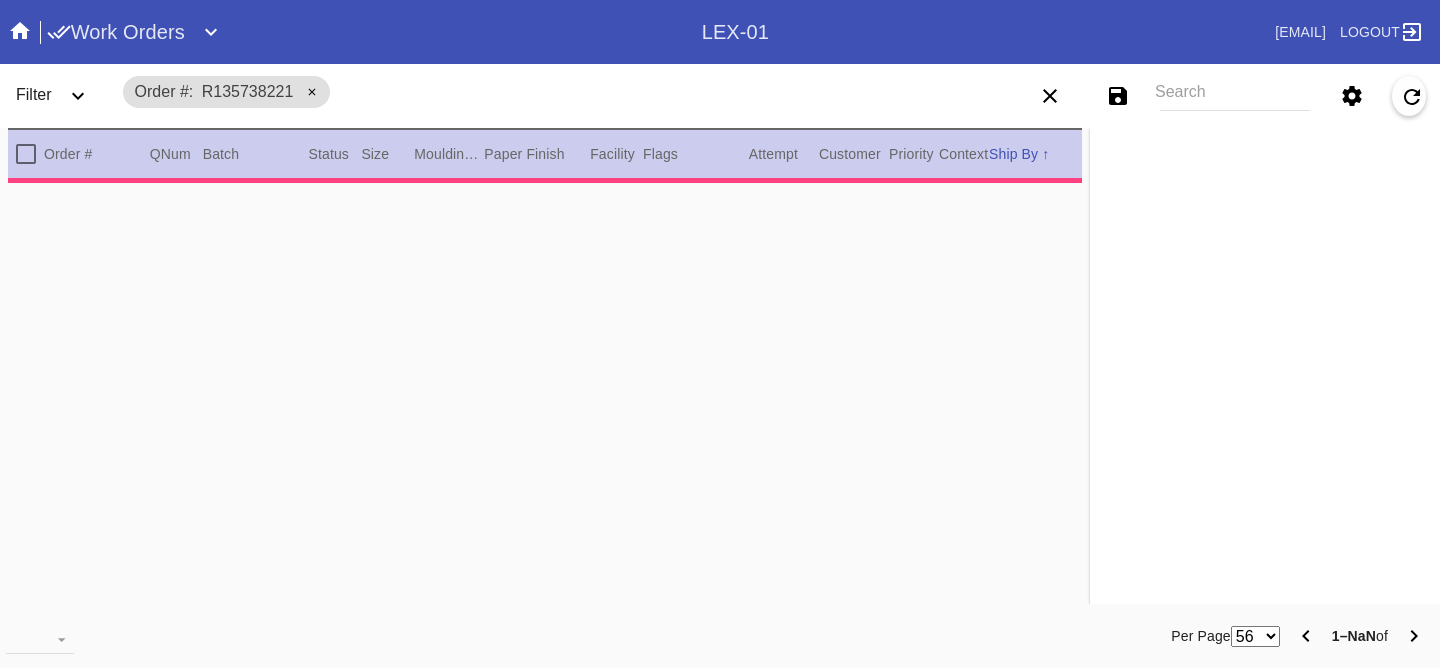 scroll, scrollTop: 0, scrollLeft: 0, axis: both 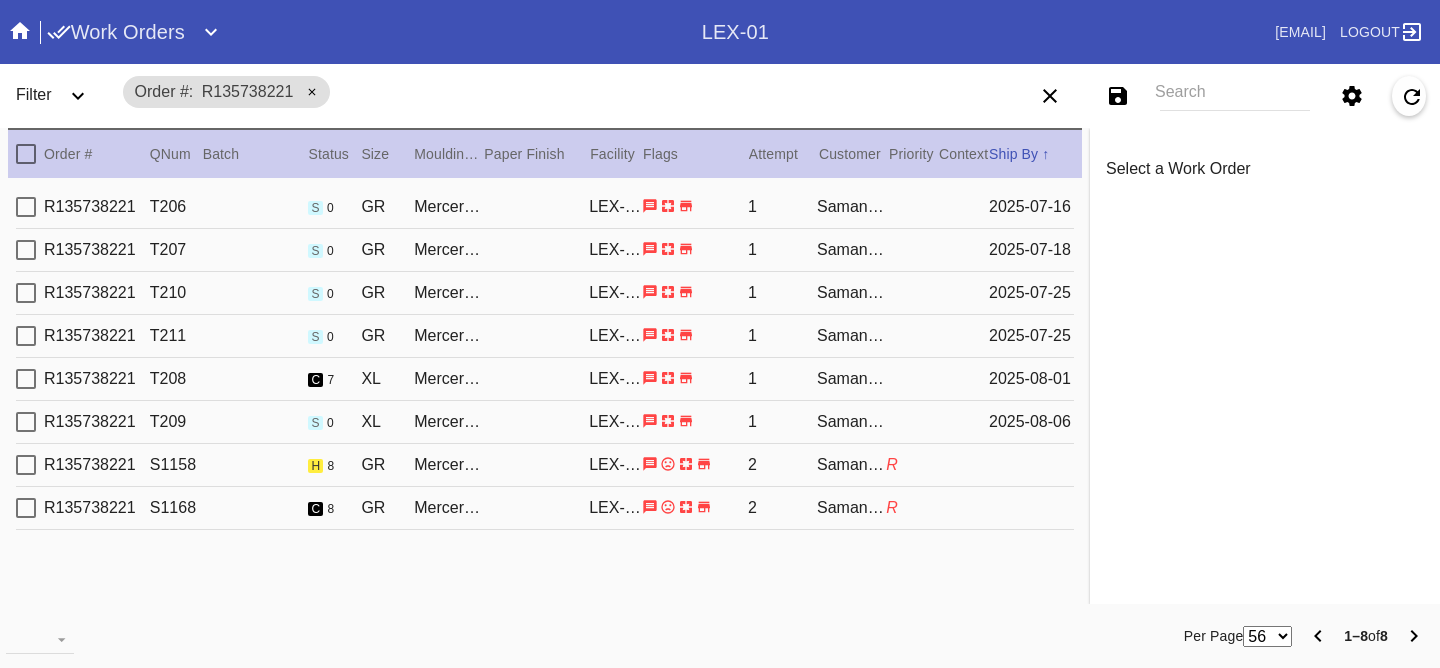 click on "1" at bounding box center (782, 207) 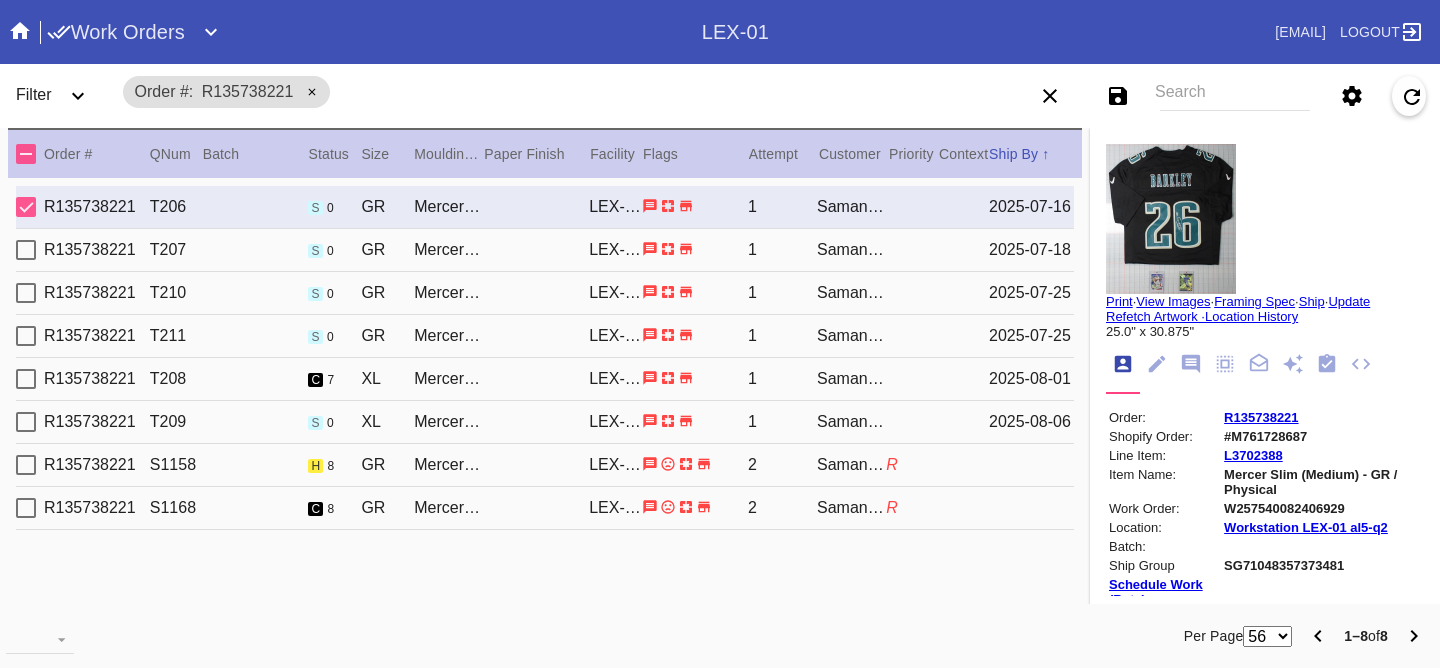 click on "Samantha Loria" at bounding box center [851, 250] 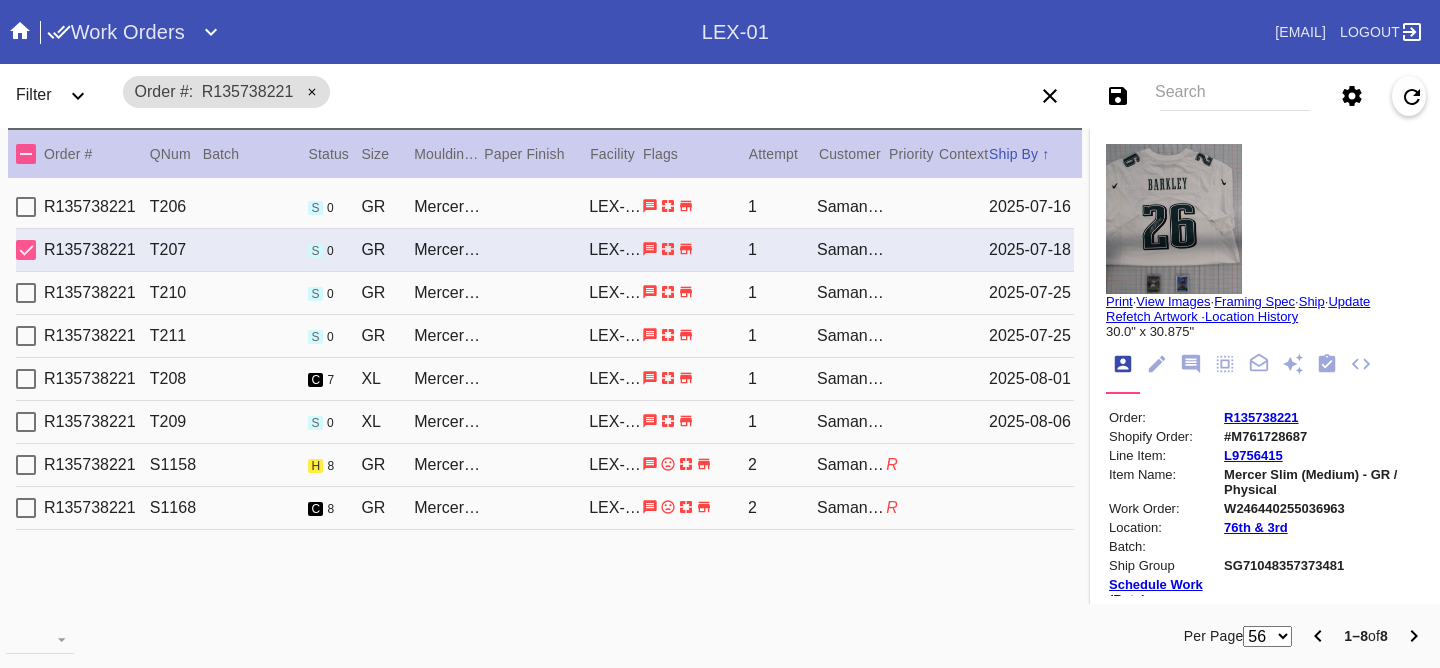 click on "Samantha Loria" at bounding box center [851, 293] 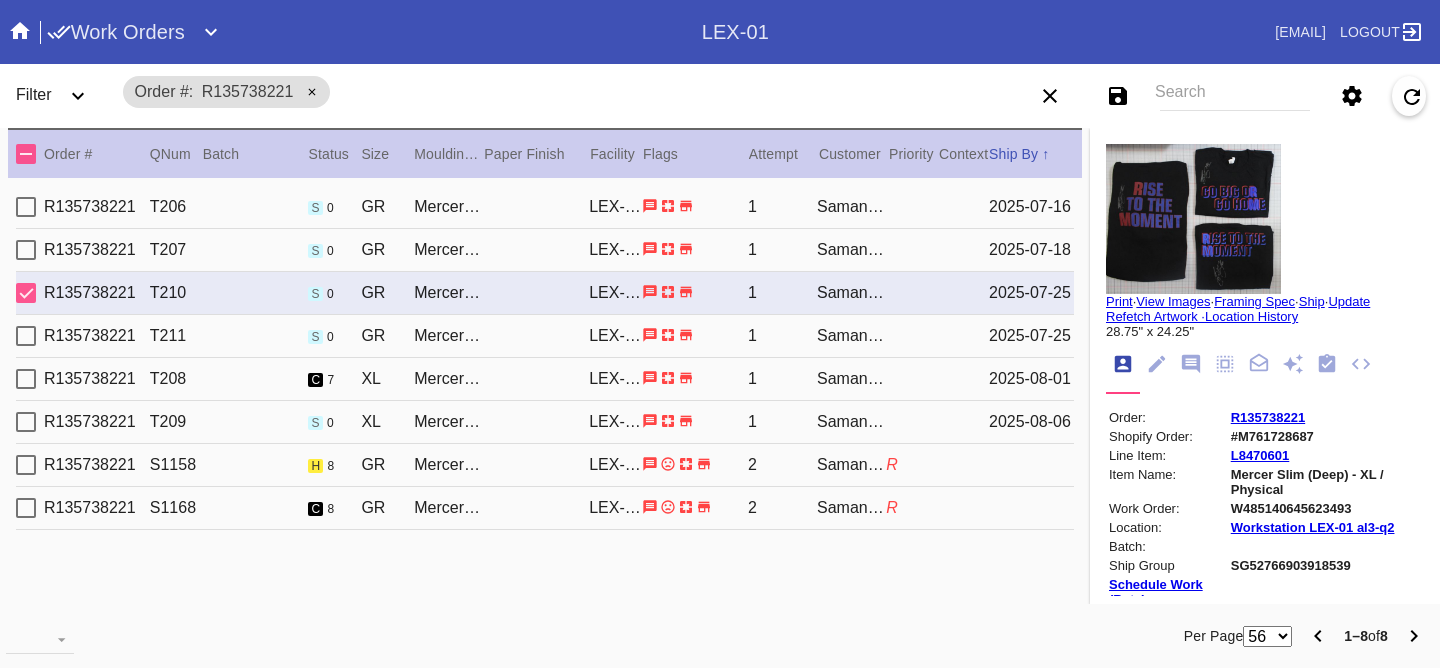 click on "R135738221 T211 s   0 GR Mercer Slim (Deep) / White LEX-01 1 Samantha Loria
2025-07-25" at bounding box center [545, 336] 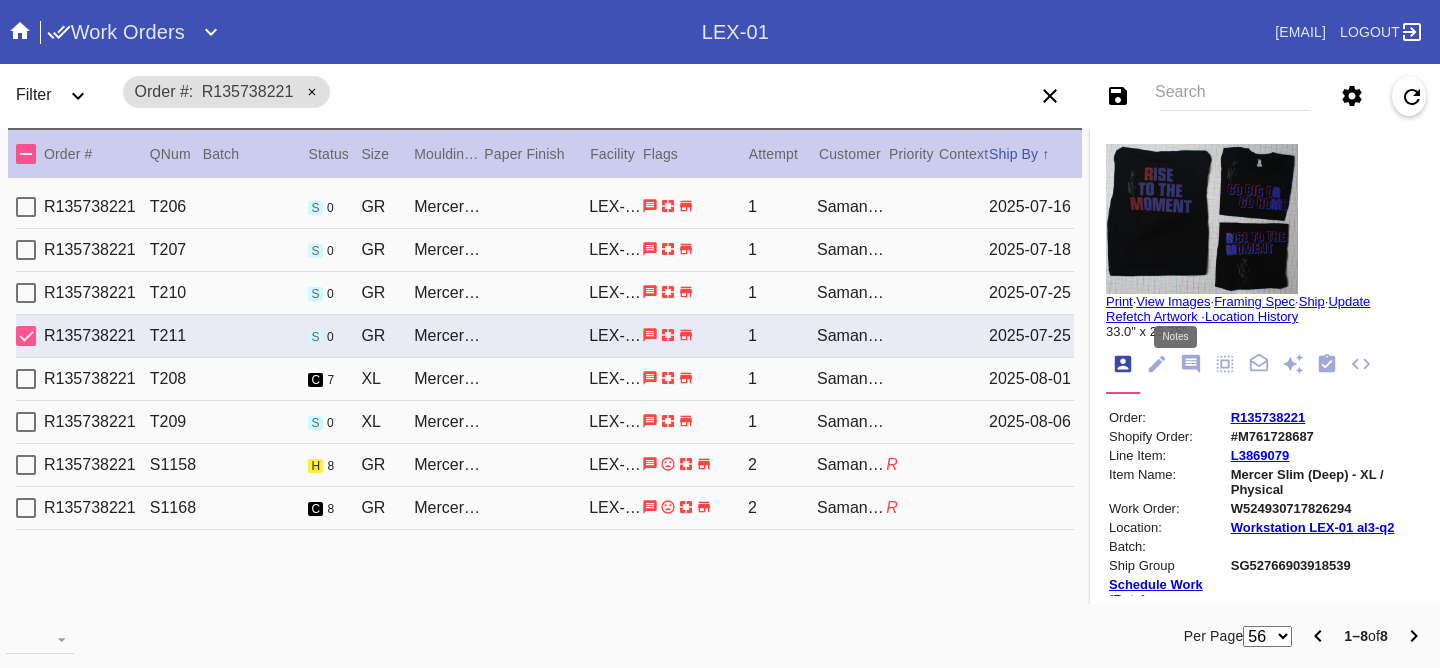 click 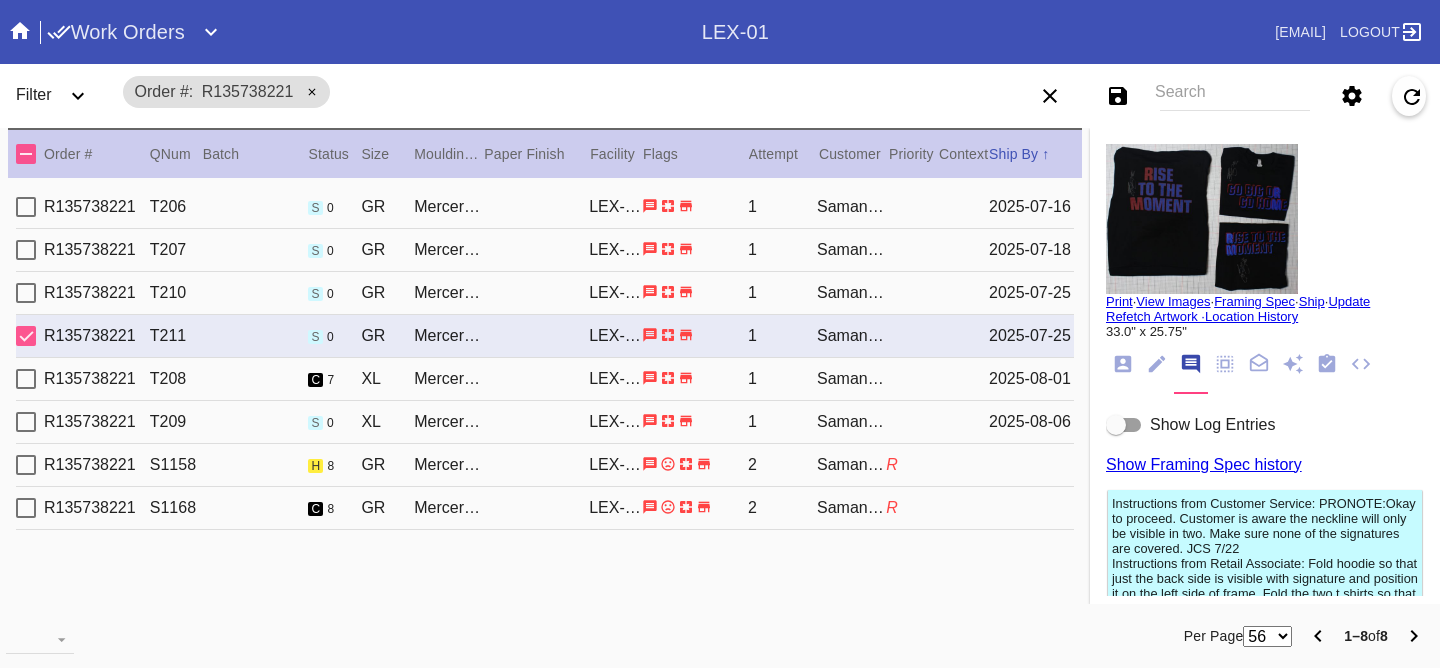 click on "Show Log Entries" at bounding box center [1212, 424] 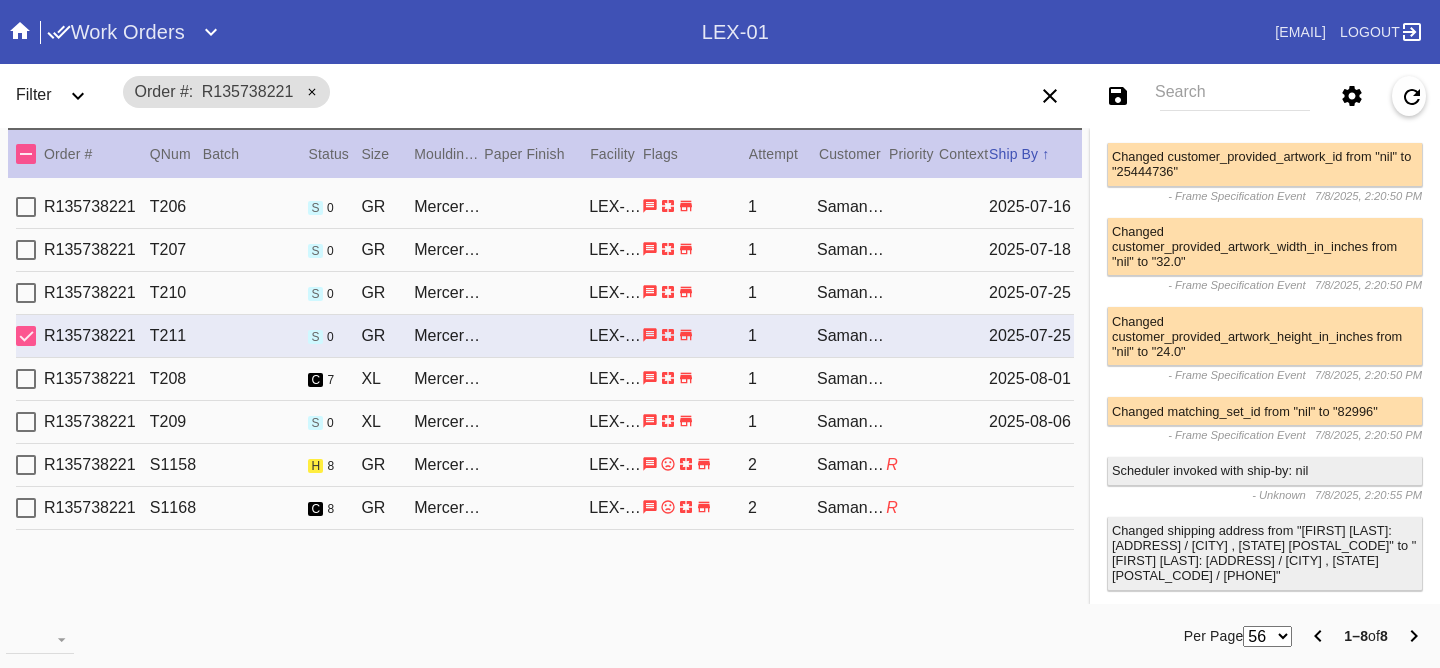 scroll, scrollTop: 0, scrollLeft: 0, axis: both 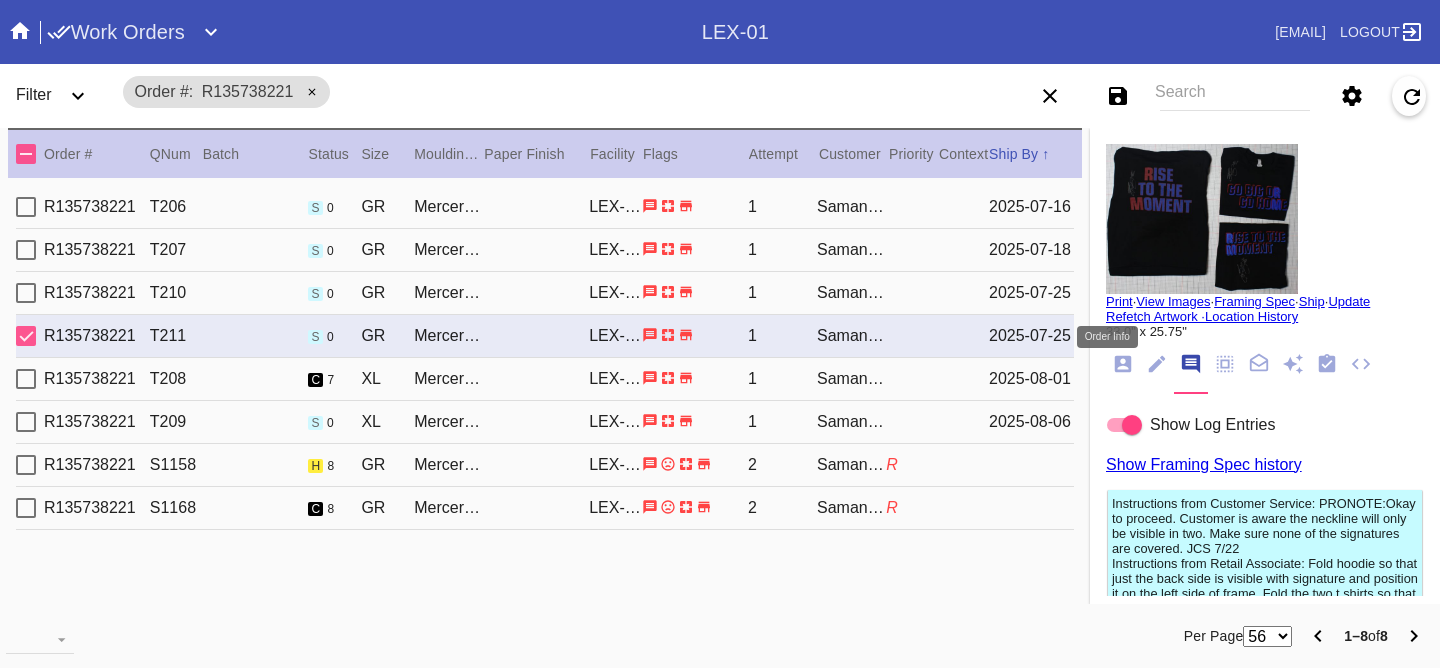 click 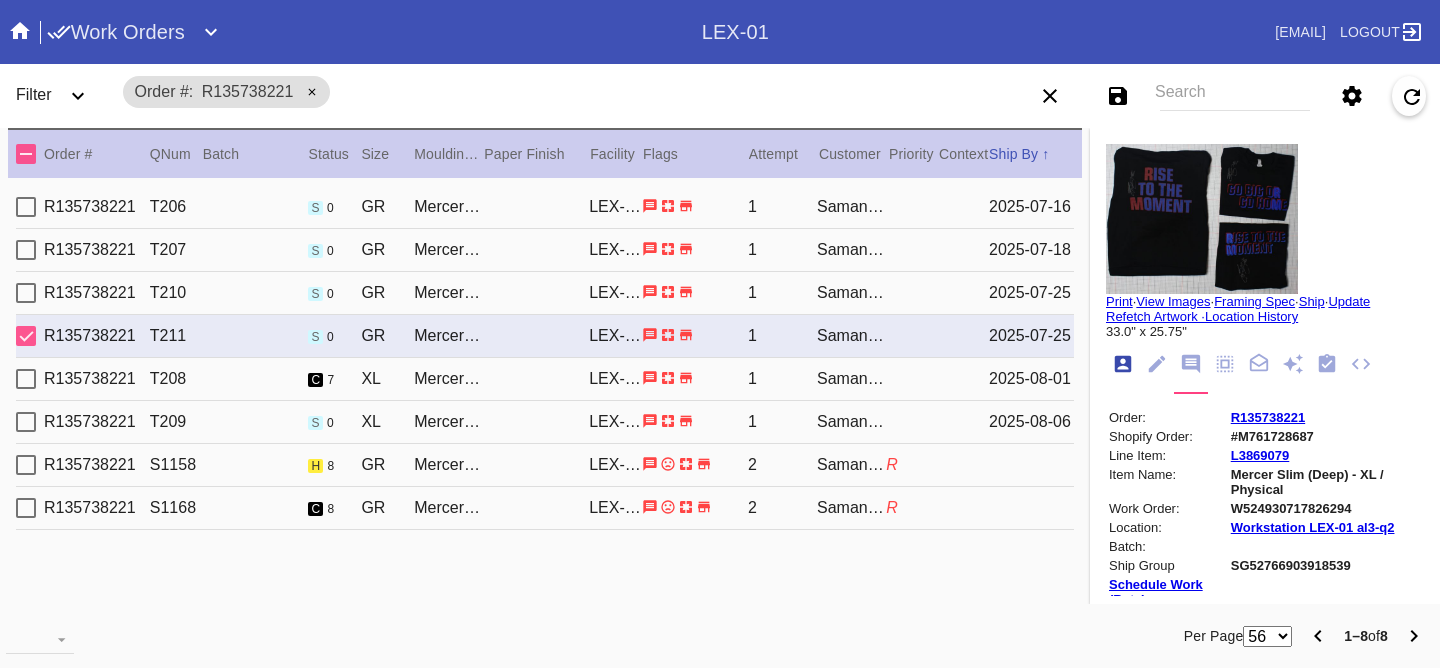 scroll, scrollTop: 24, scrollLeft: 0, axis: vertical 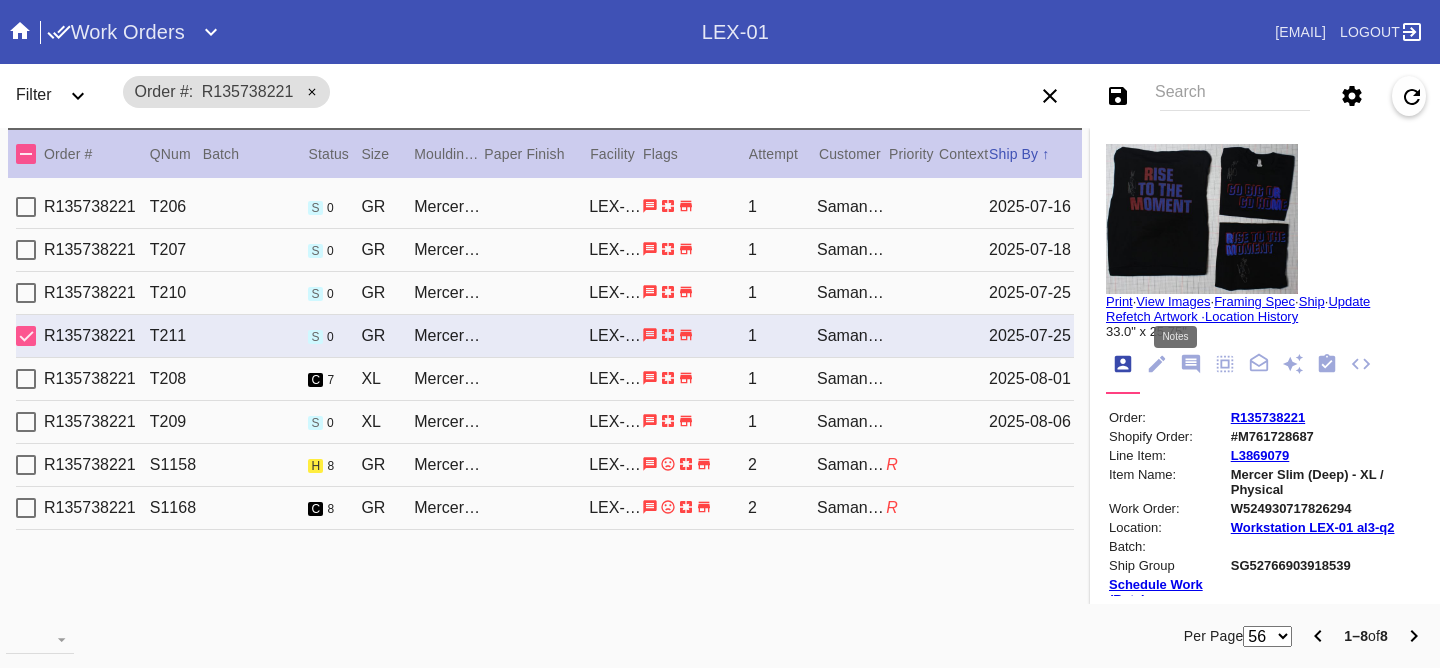 click 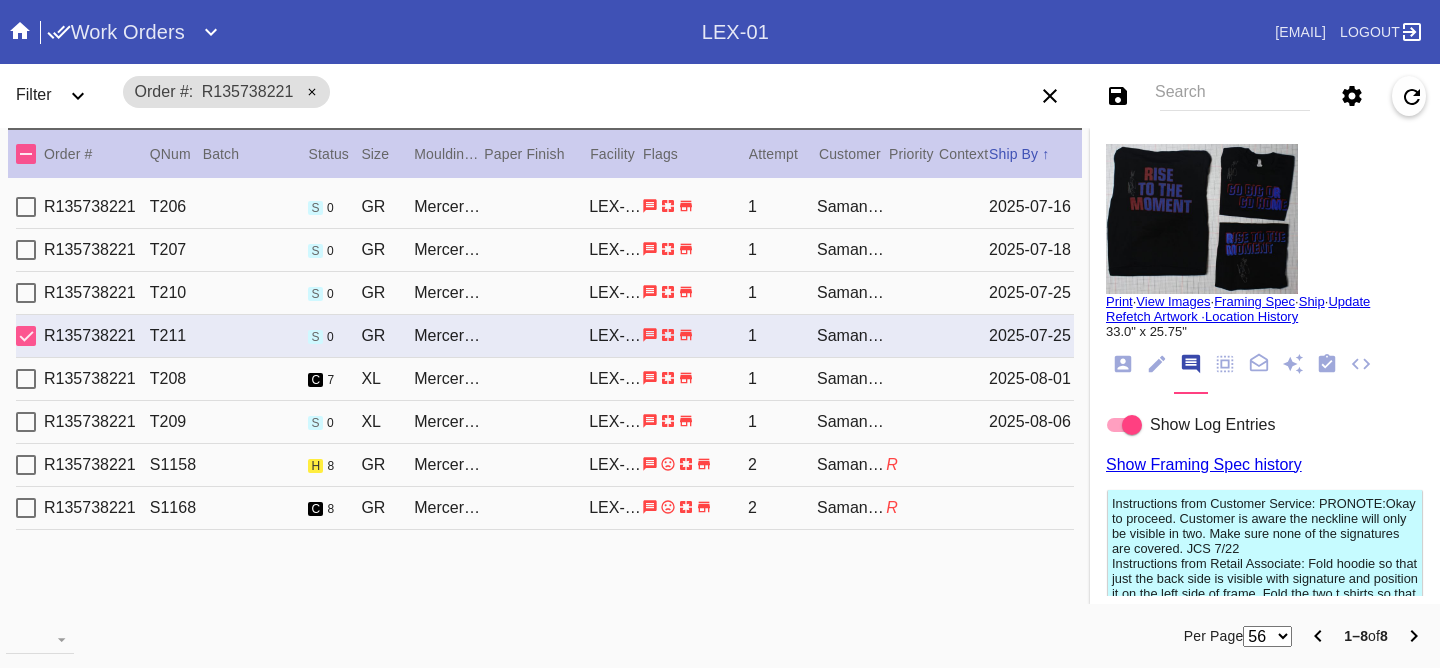 scroll, scrollTop: 123, scrollLeft: 0, axis: vertical 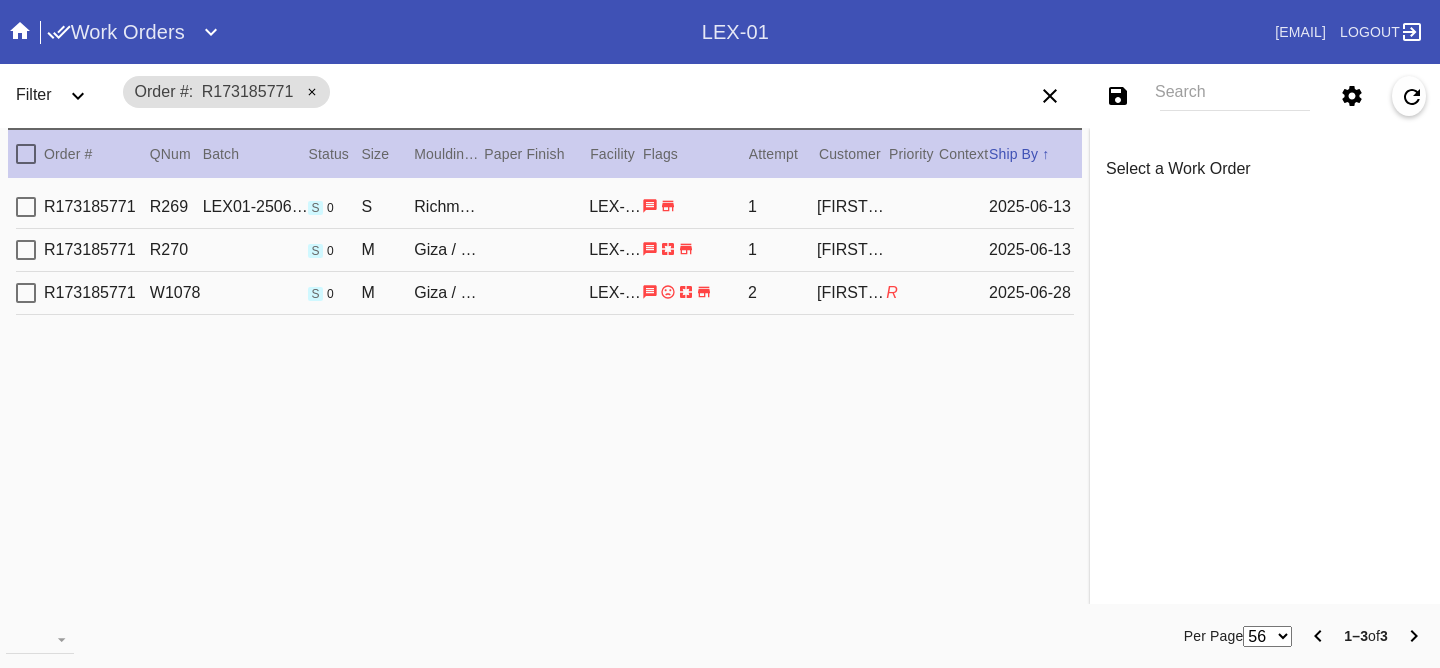 drag, startPoint x: 1136, startPoint y: 50, endPoint x: 1118, endPoint y: 31, distance: 26.172504 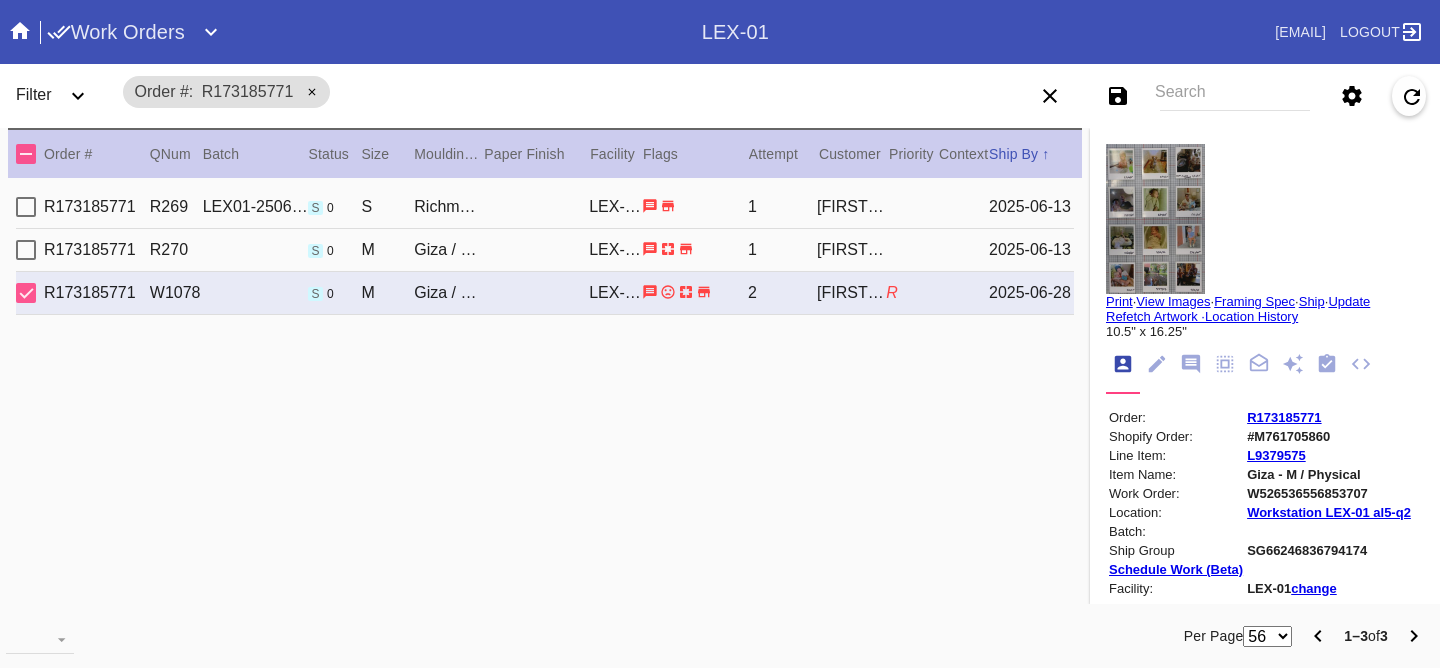 click on "2025-06-13" at bounding box center (1031, 250) 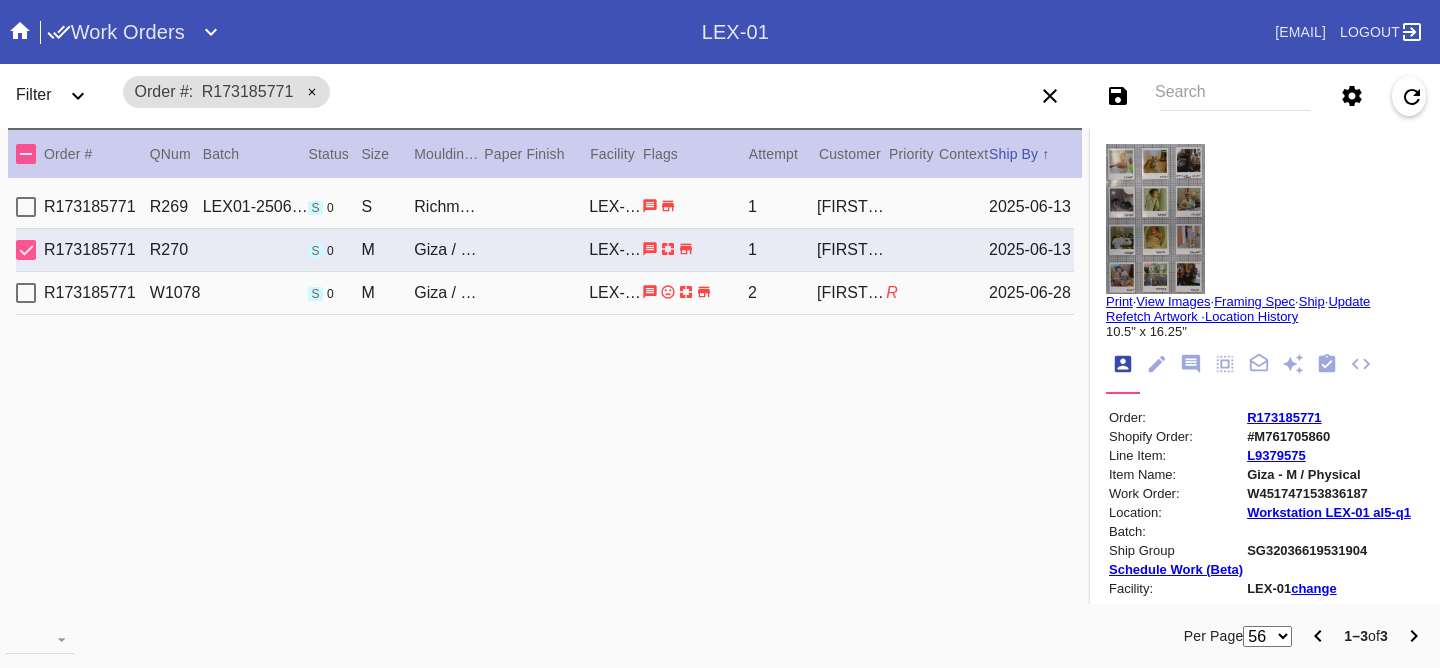 click on "2025-06-13" at bounding box center (1031, 207) 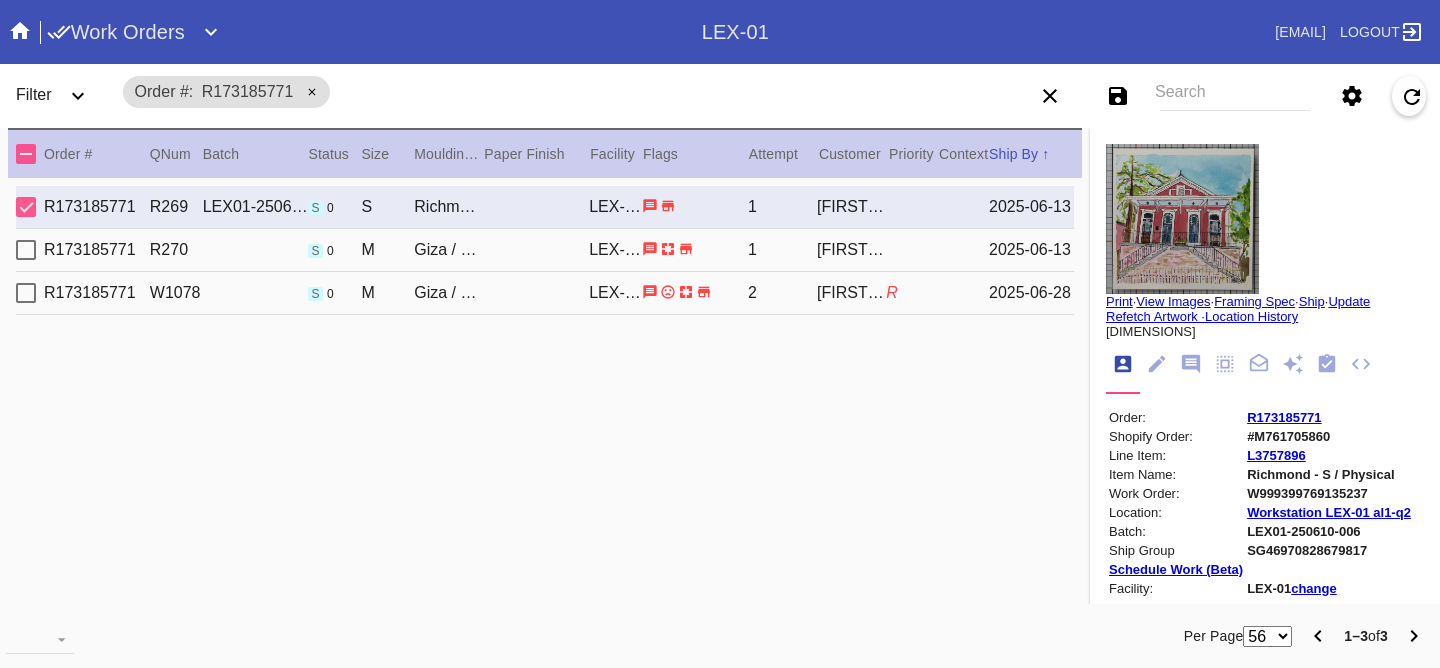 click on "2025-06-13" at bounding box center [1031, 250] 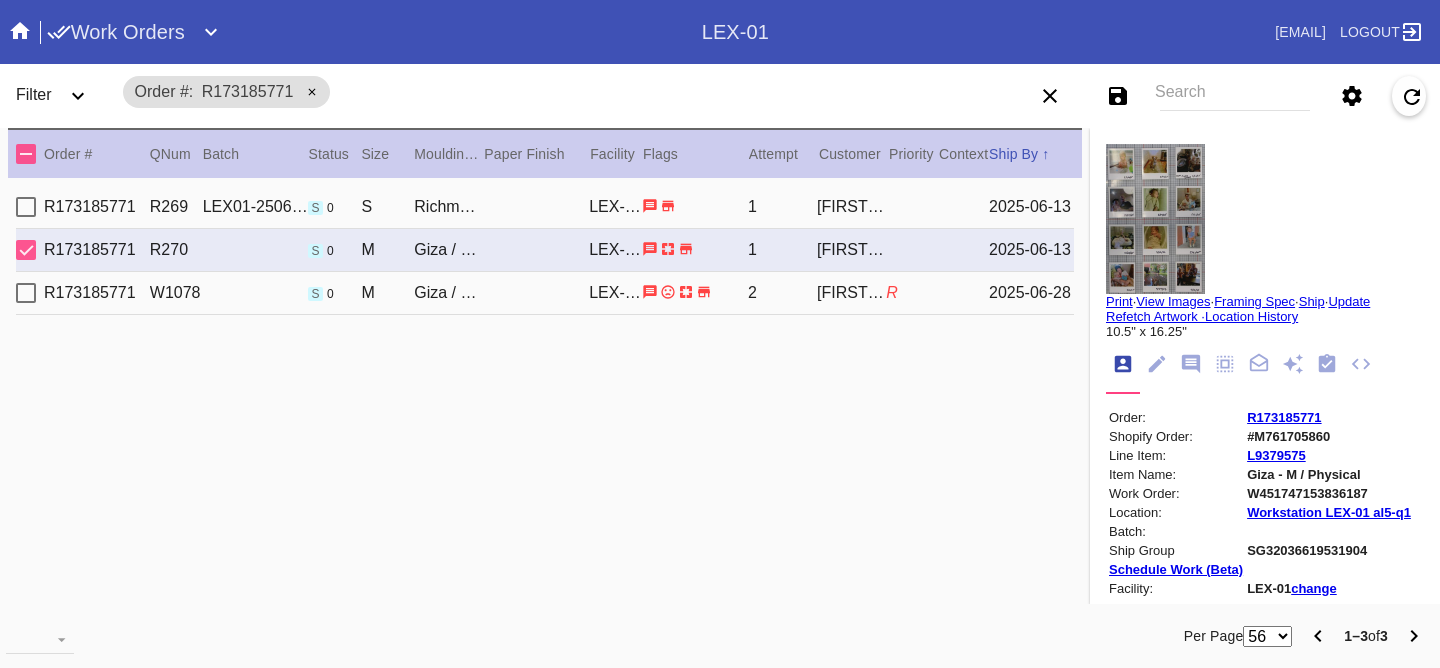 click on "2025-06-28" at bounding box center (1031, 293) 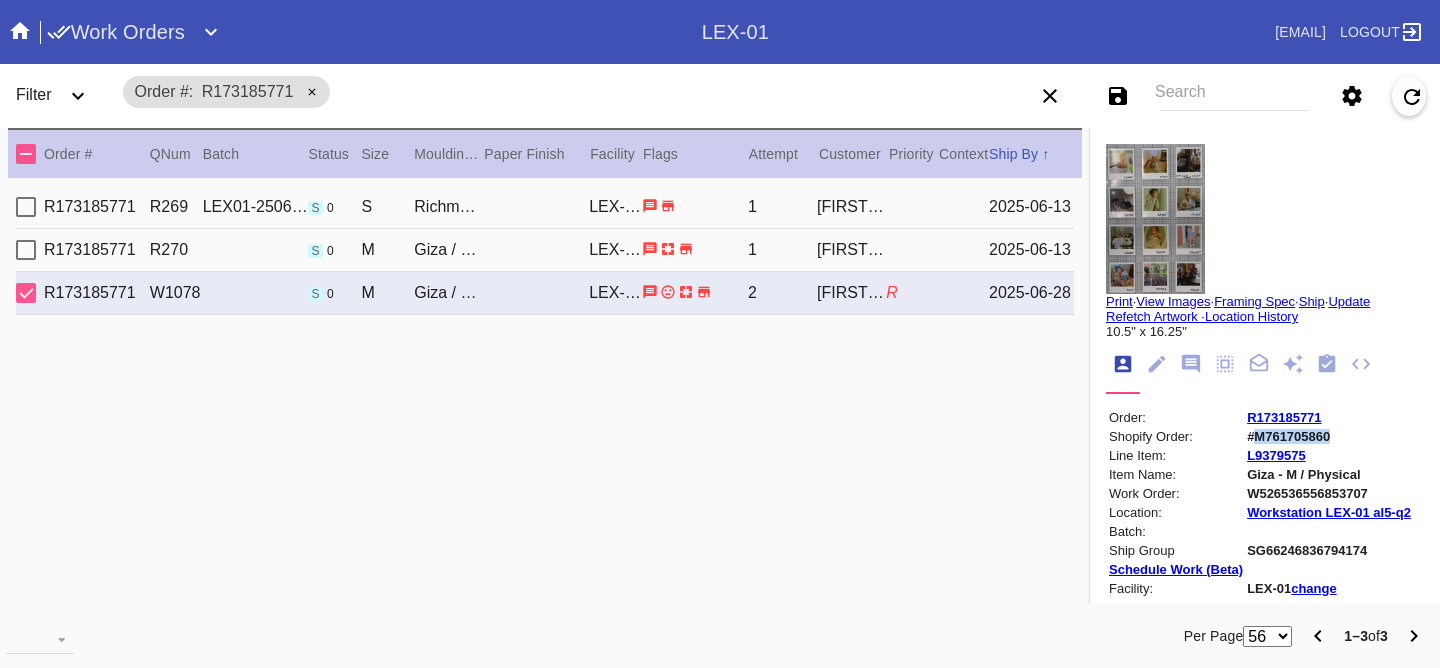 drag, startPoint x: 1314, startPoint y: 436, endPoint x: 1237, endPoint y: 434, distance: 77.02597 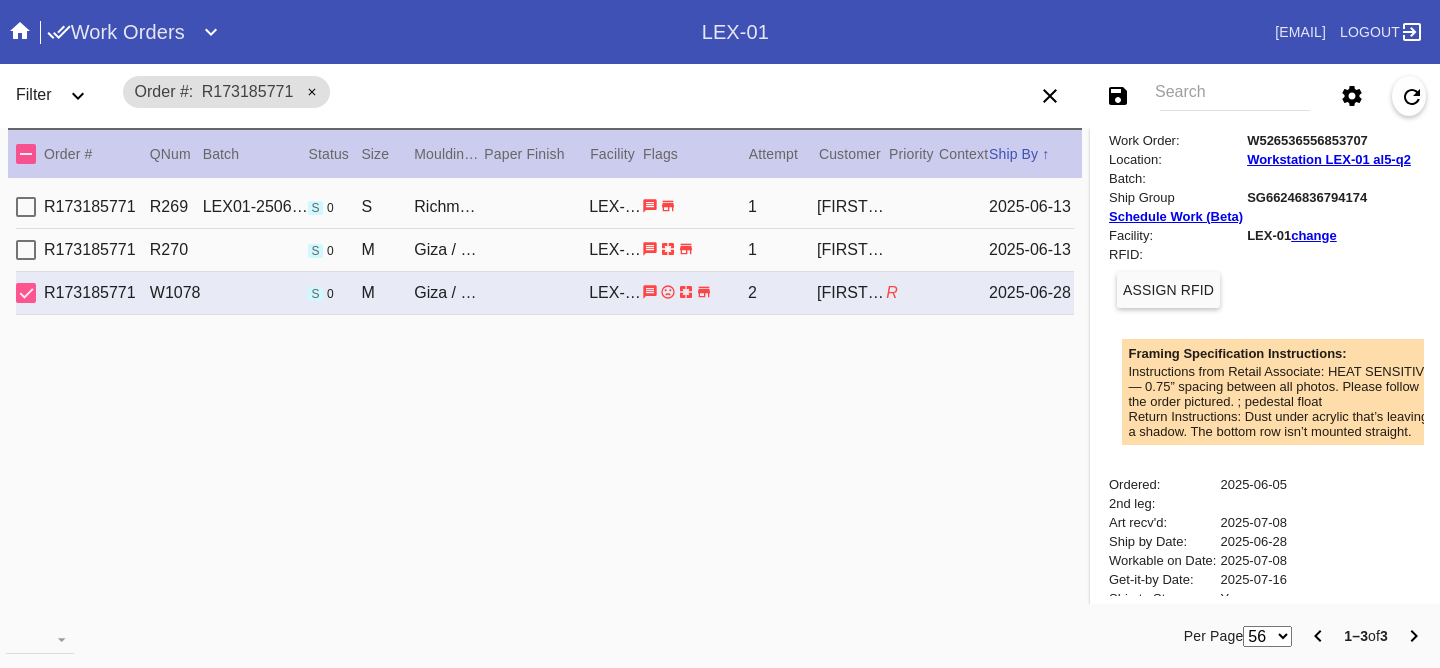 scroll, scrollTop: 787, scrollLeft: 0, axis: vertical 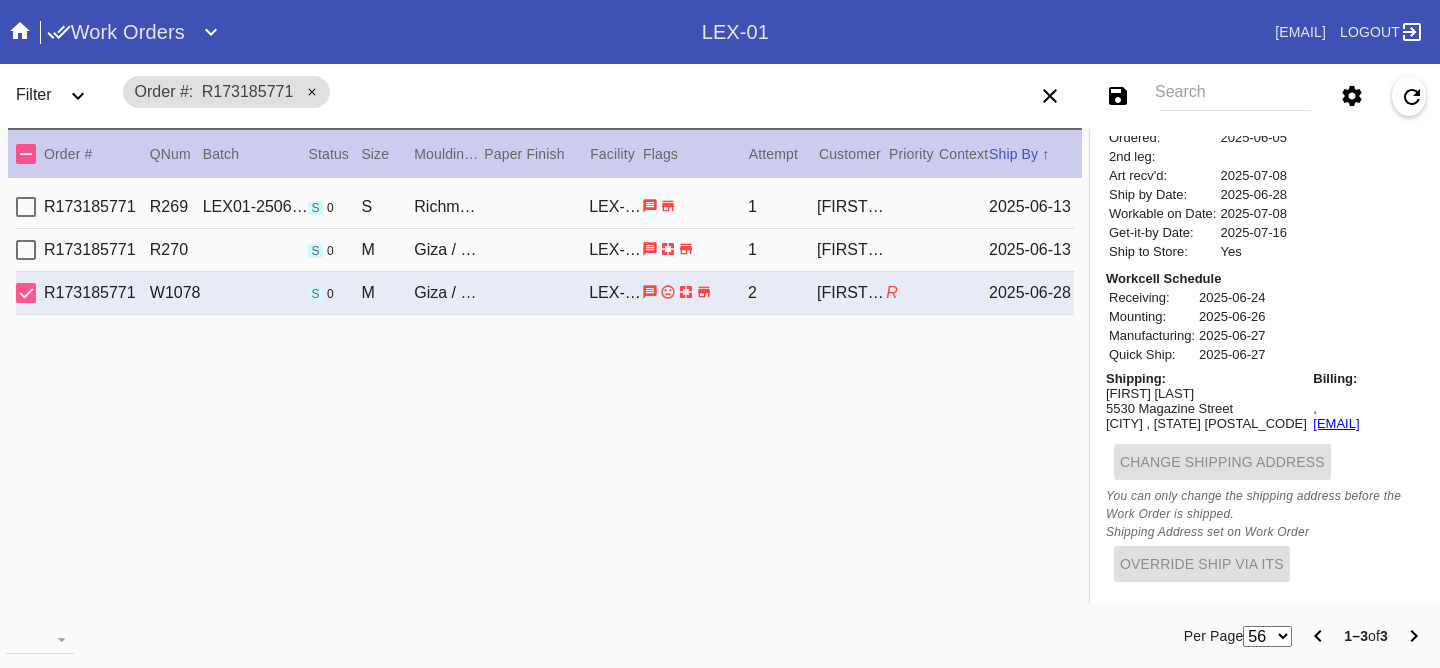 click on "Katie Baskin" at bounding box center (1206, 393) 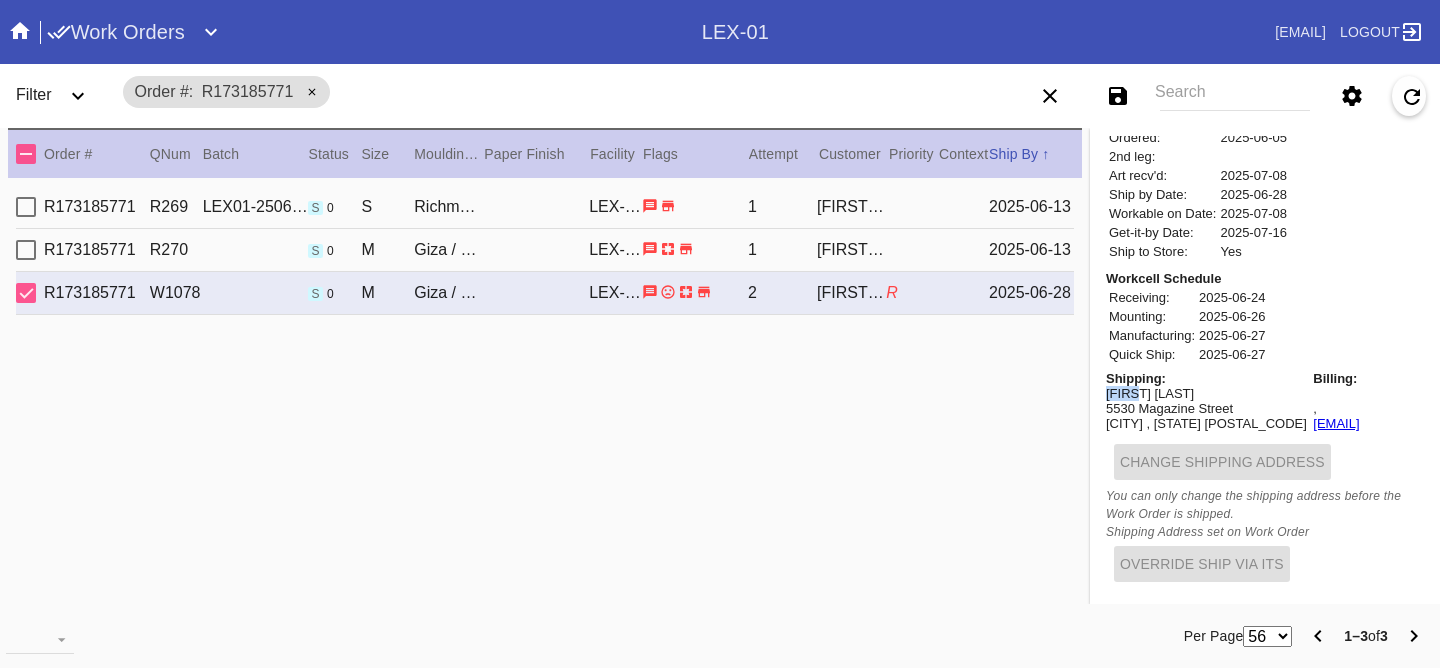 click on "Katie Baskin" at bounding box center (1206, 393) 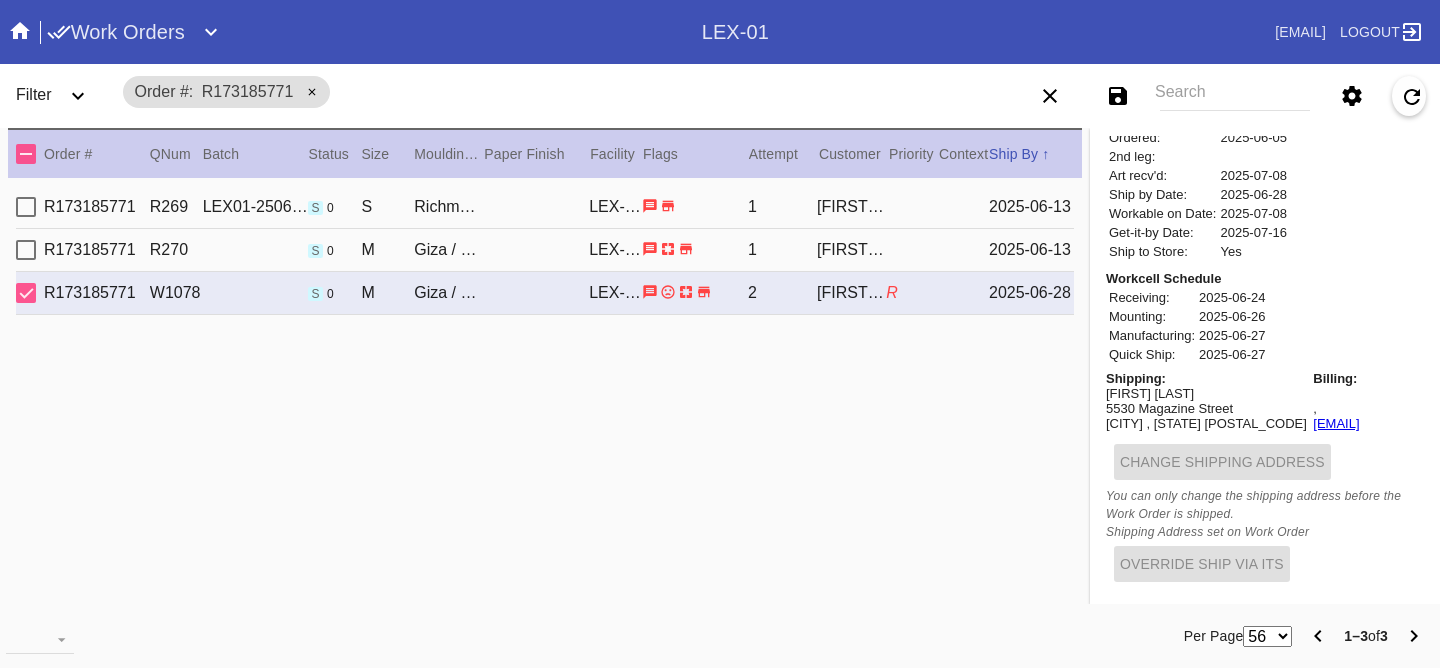 click on "Katie Baskin" at bounding box center (1206, 393) 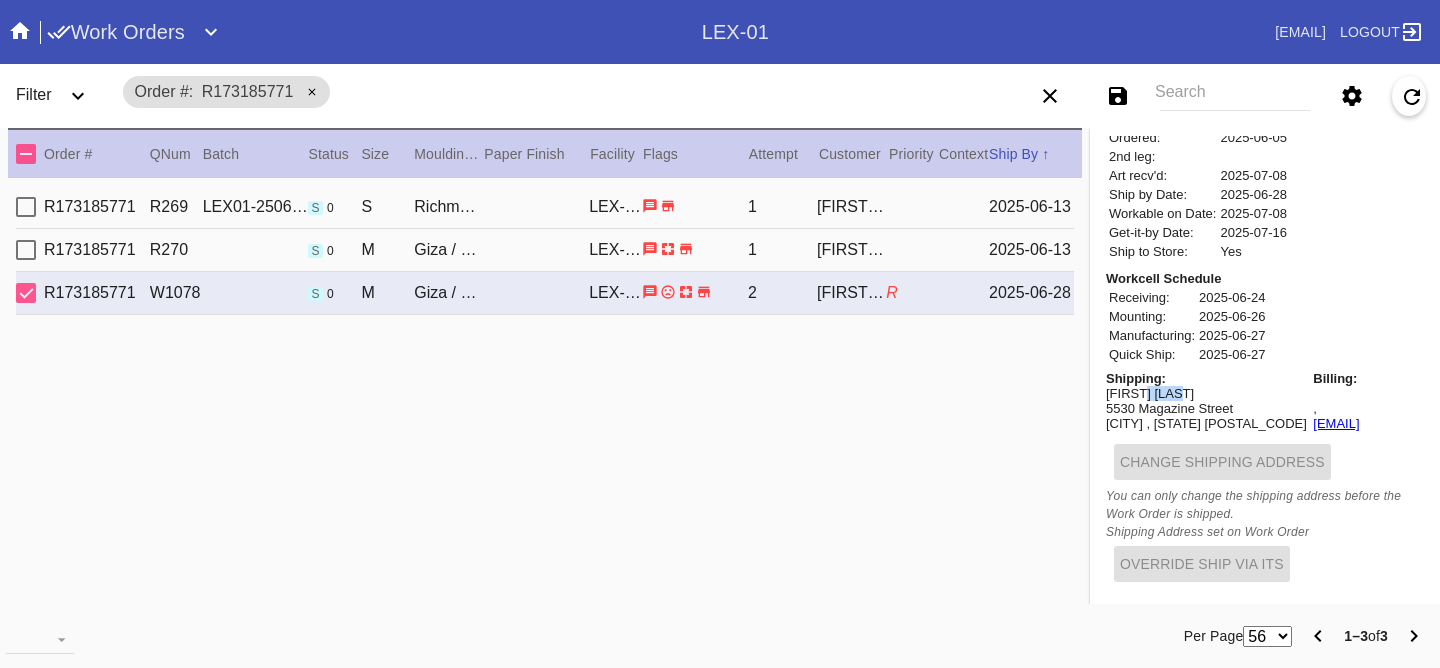 click on "Katie Baskin" at bounding box center (1206, 393) 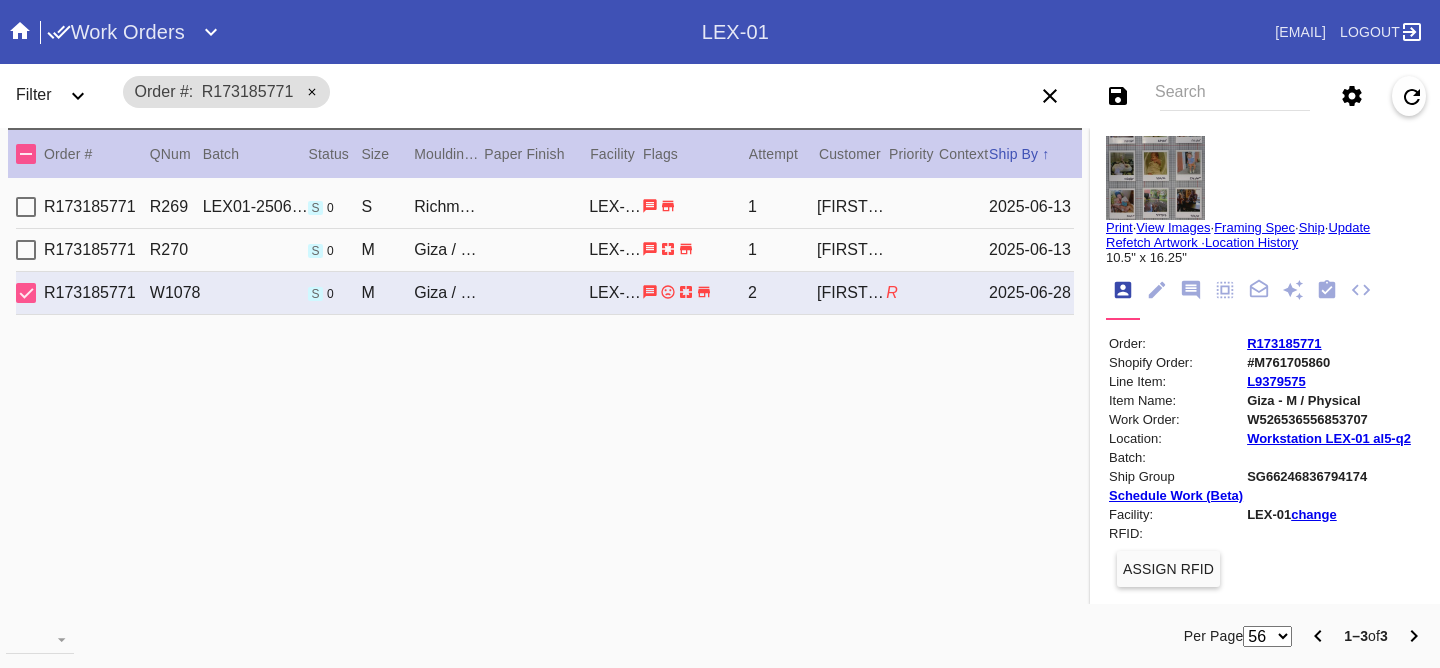 scroll, scrollTop: 0, scrollLeft: 0, axis: both 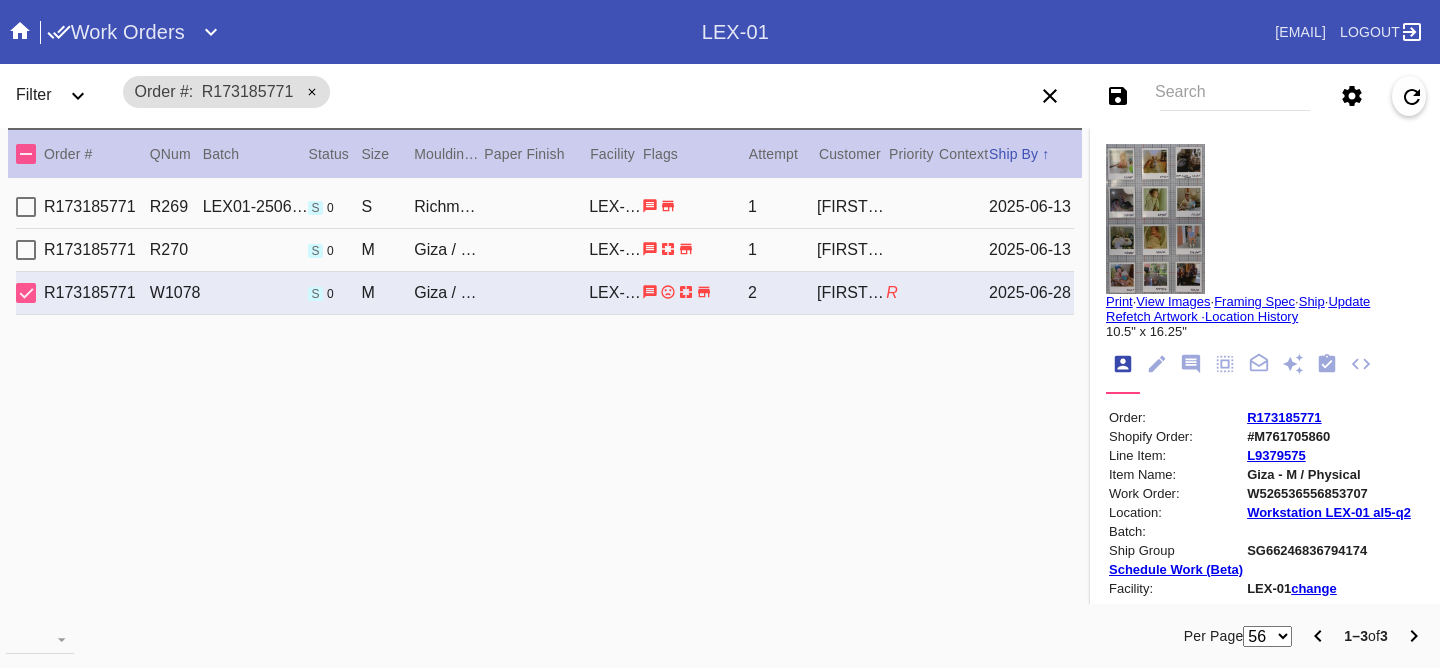 click on "2025-06-13" at bounding box center [1031, 250] 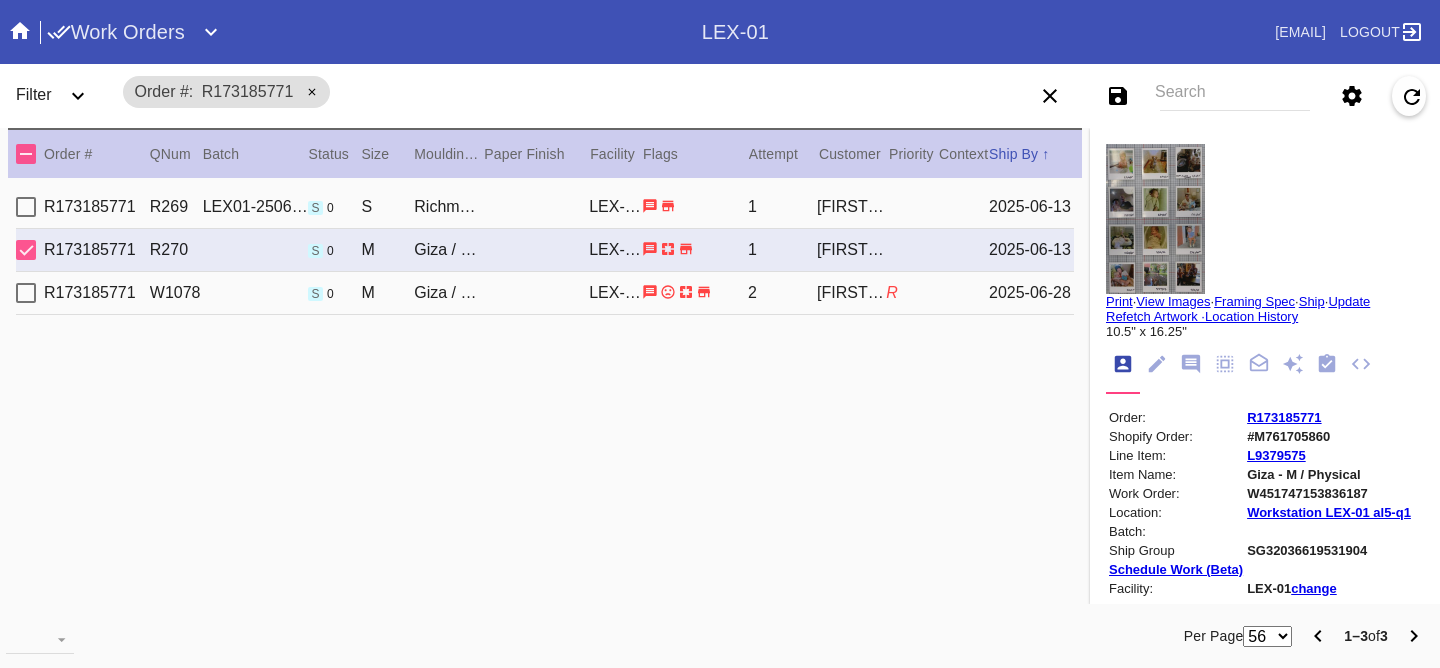 click on "R173185771 R269 LEX01-250610-006 s   0 S Richmond / Digital White LEX-01 1 Katie Baskin
2025-06-13" at bounding box center (545, 207) 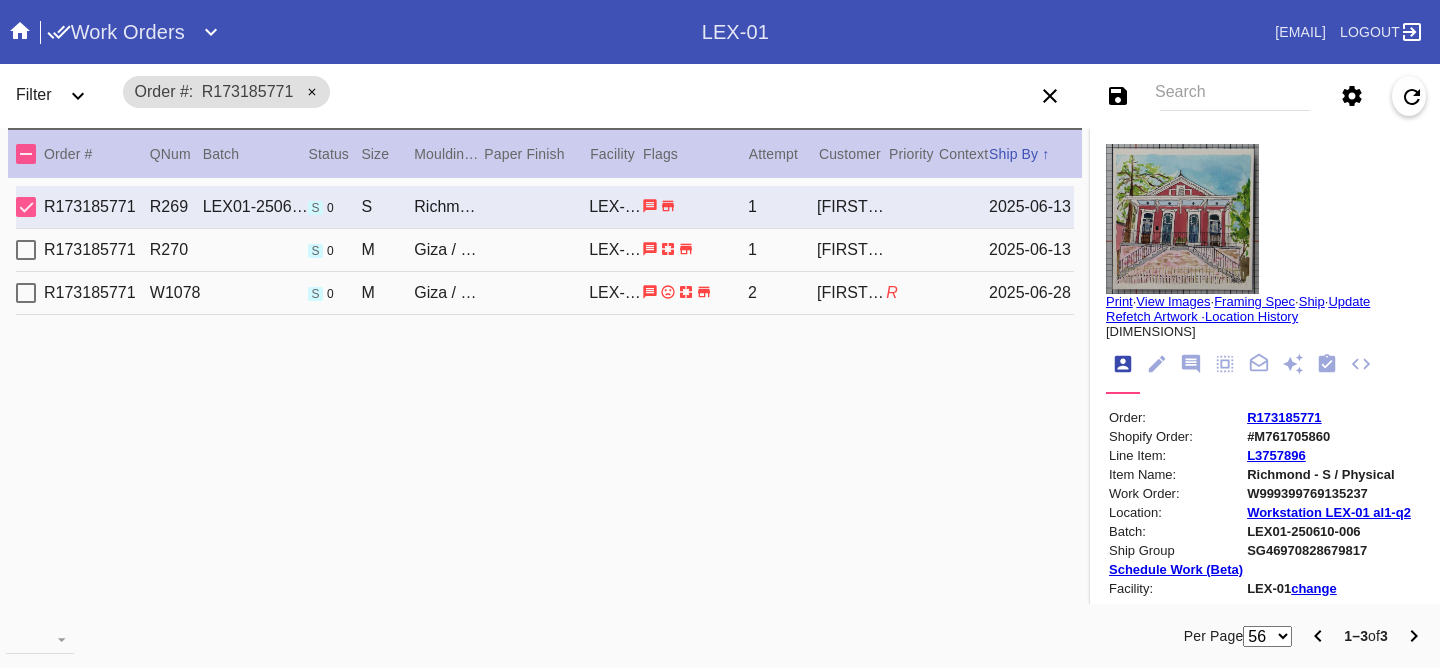 click on "2025-06-28" at bounding box center [1031, 293] 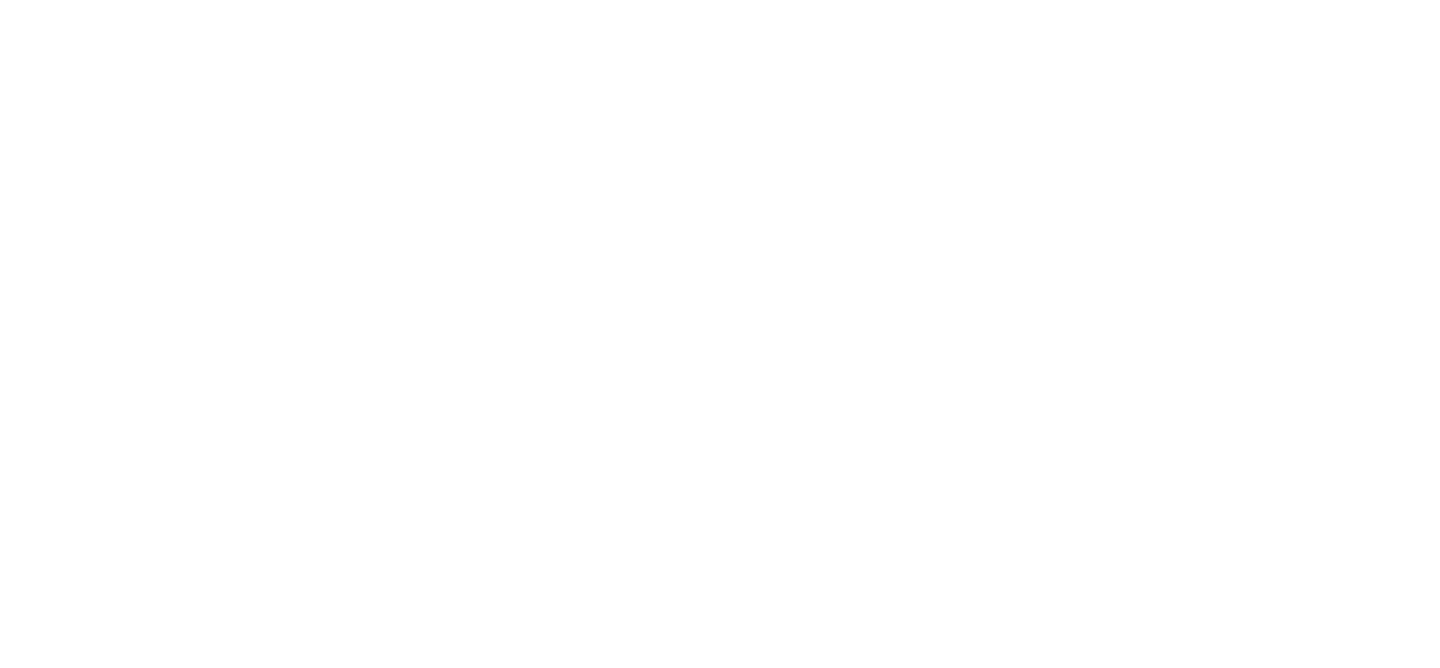 scroll, scrollTop: 0, scrollLeft: 0, axis: both 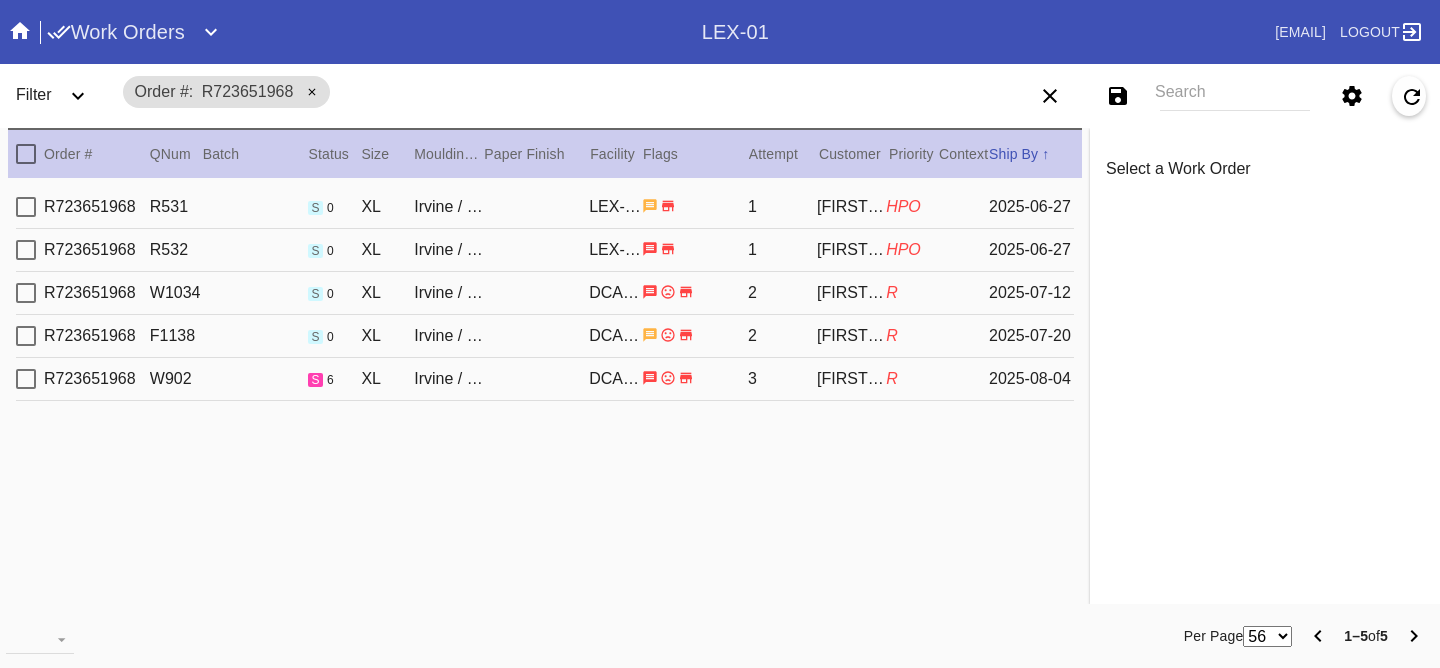 click on "3" at bounding box center (782, 379) 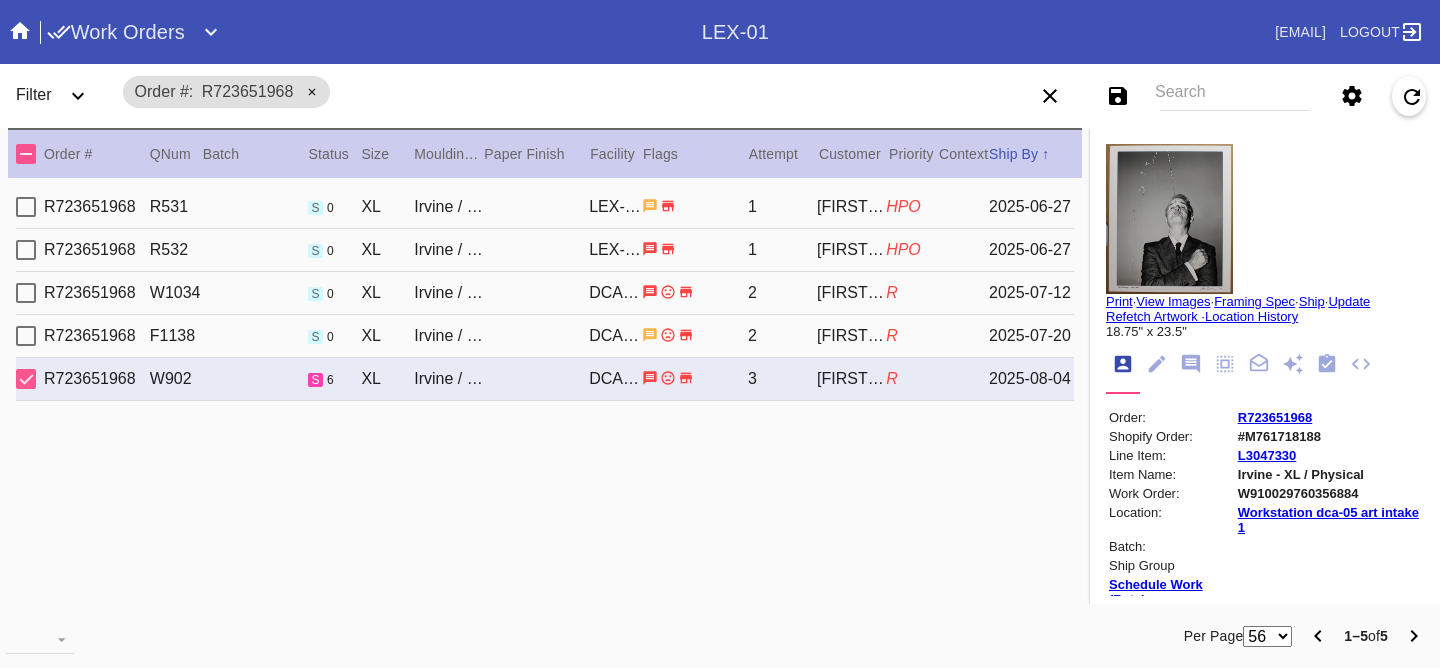 click 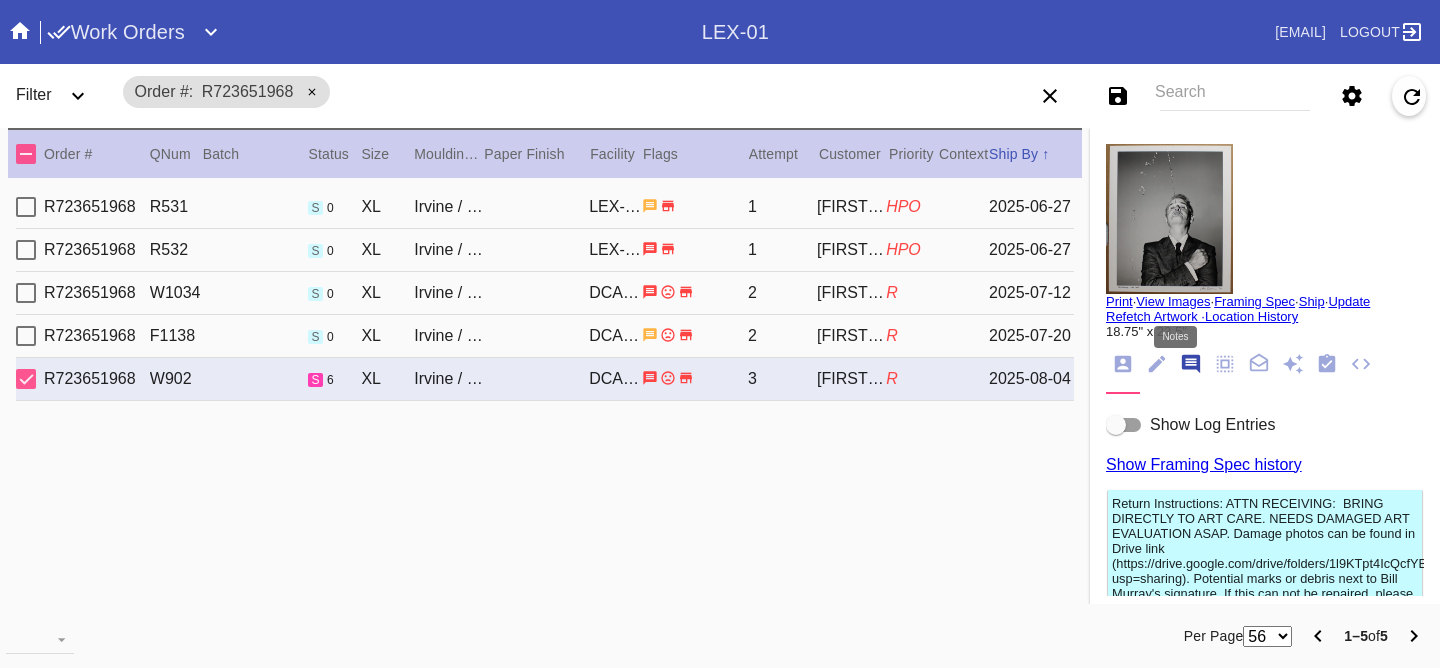 scroll, scrollTop: 123, scrollLeft: 0, axis: vertical 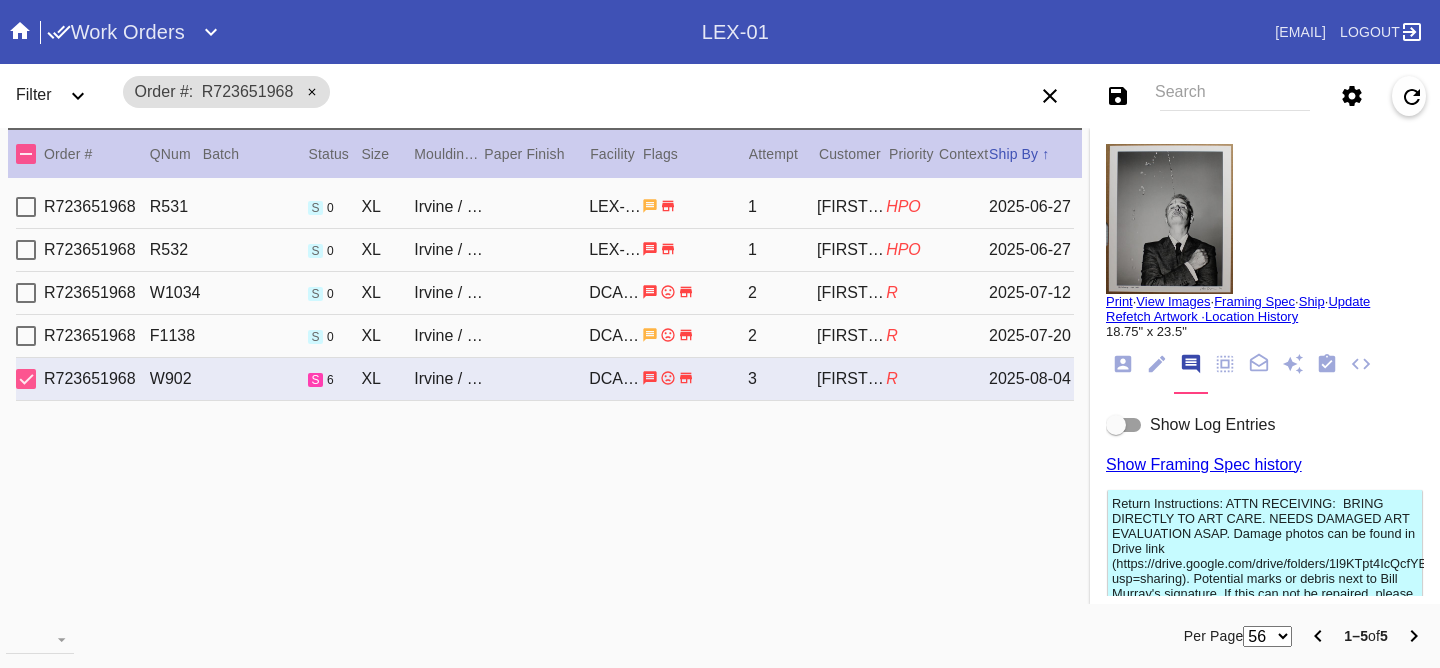 click on "Show Log Entries" at bounding box center (1212, 424) 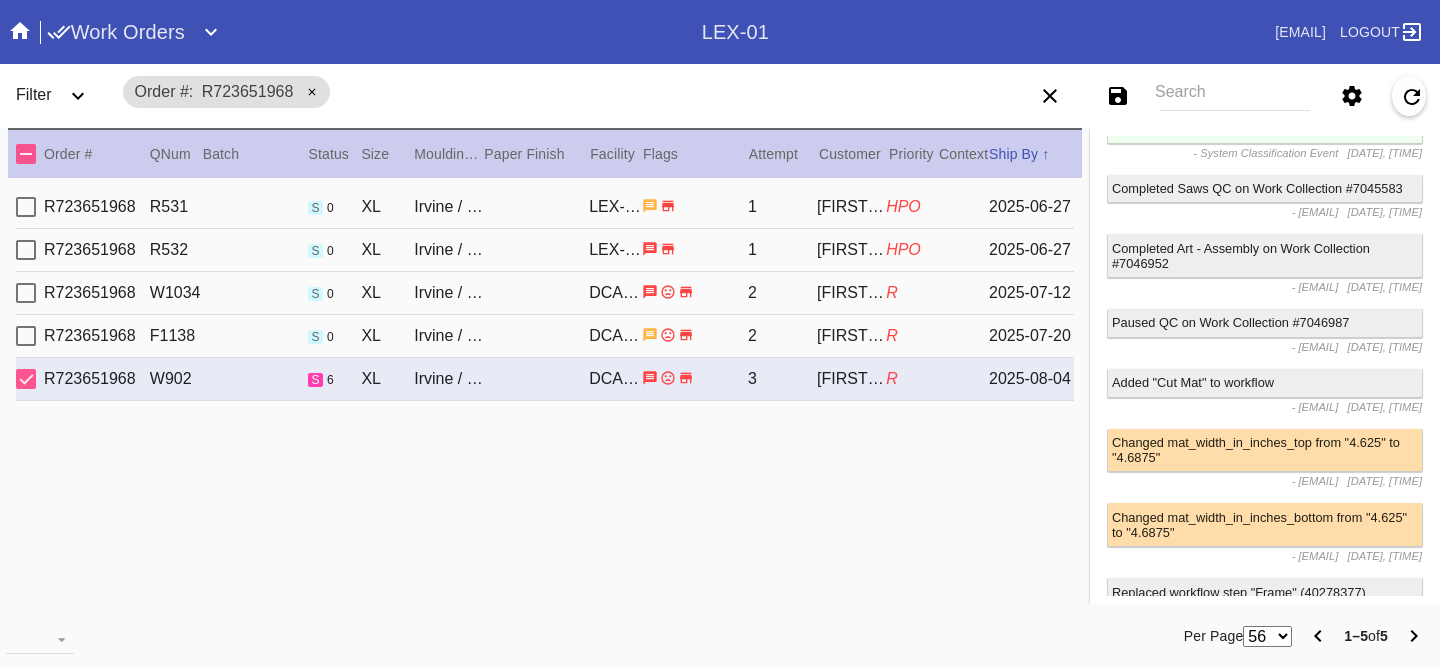 scroll, scrollTop: 3050, scrollLeft: 0, axis: vertical 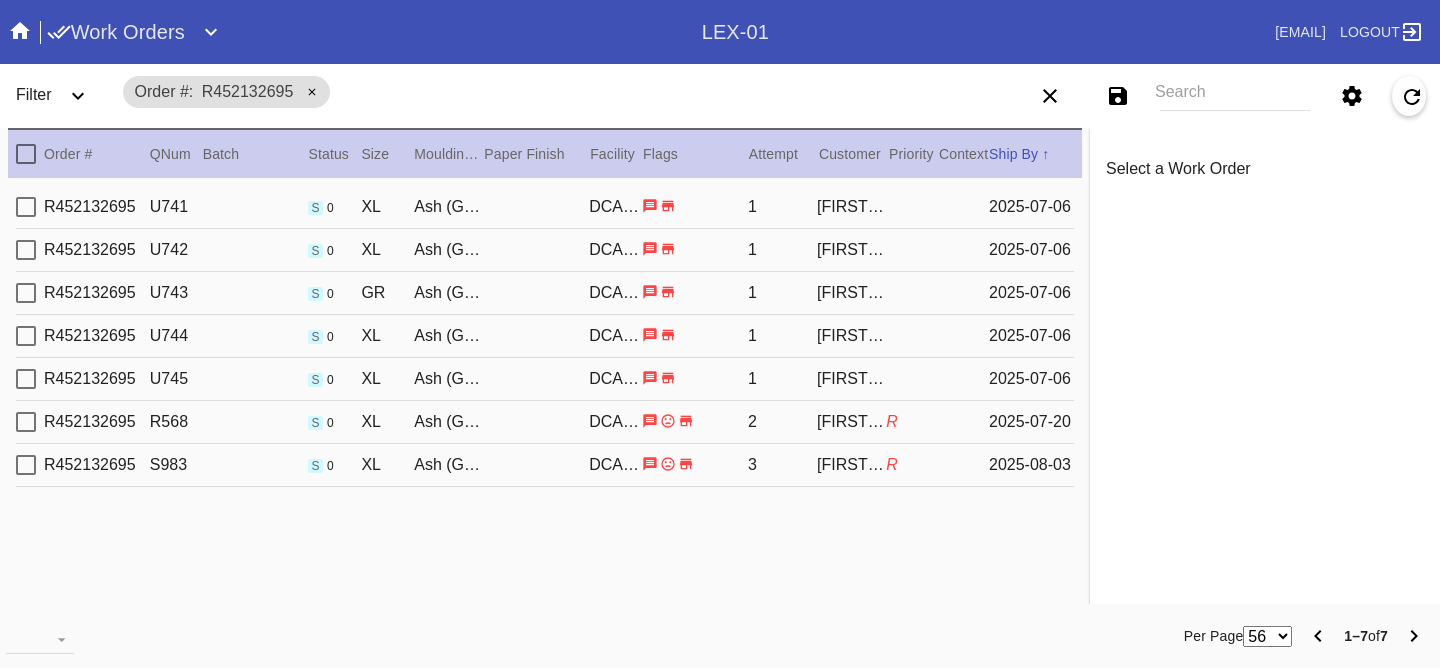 click on "[FIRST] [LAST]" at bounding box center [851, 465] 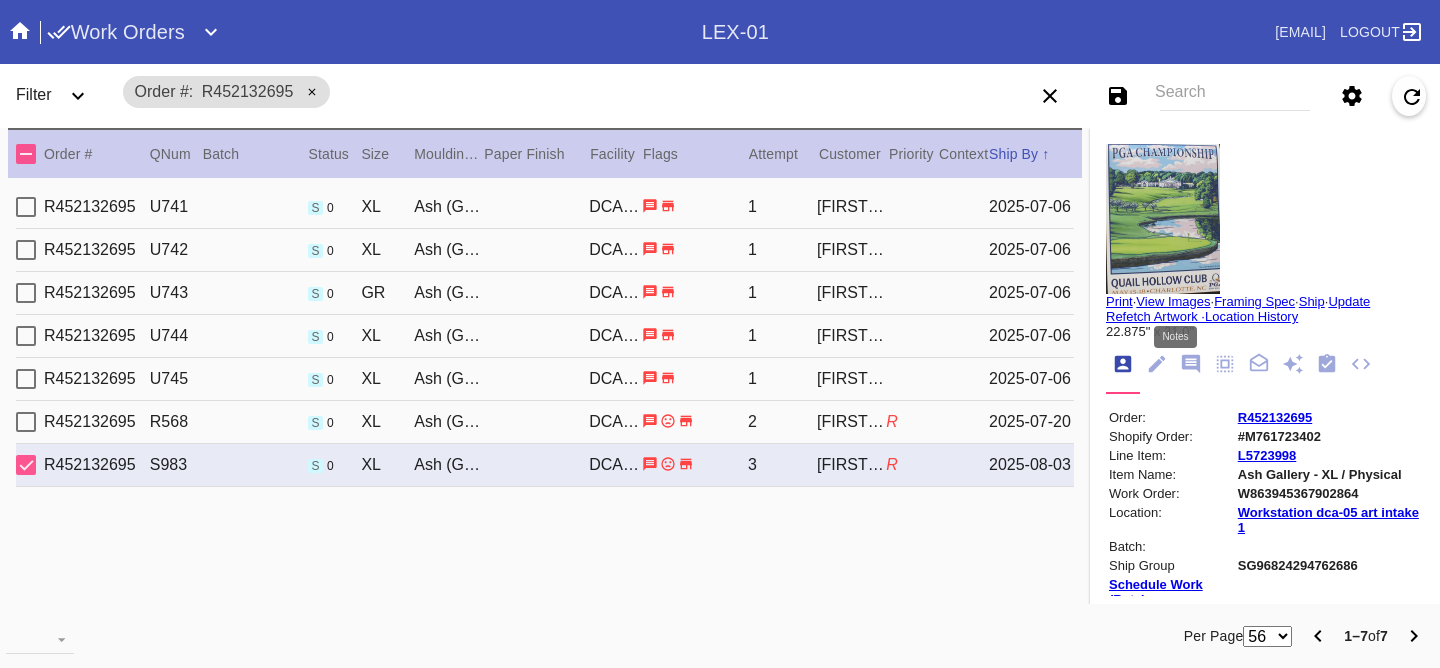 click 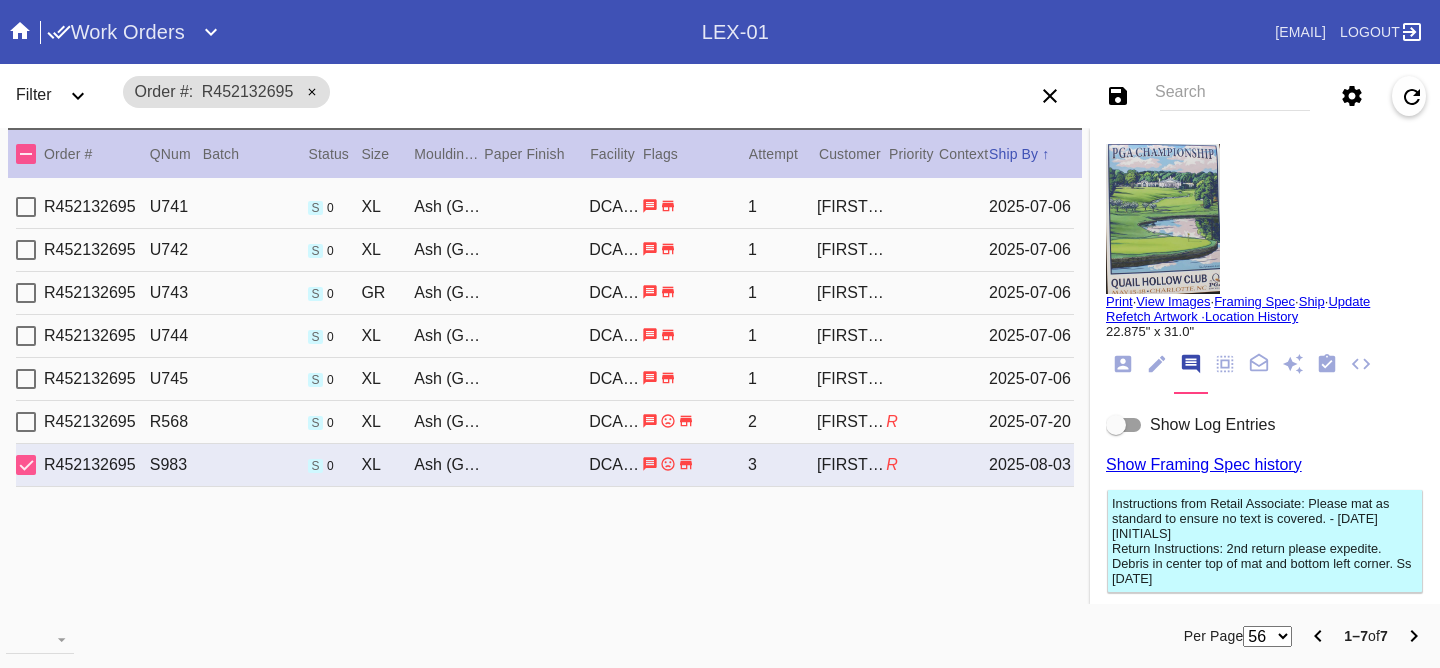 click on "Show Log Entries" at bounding box center [1212, 425] 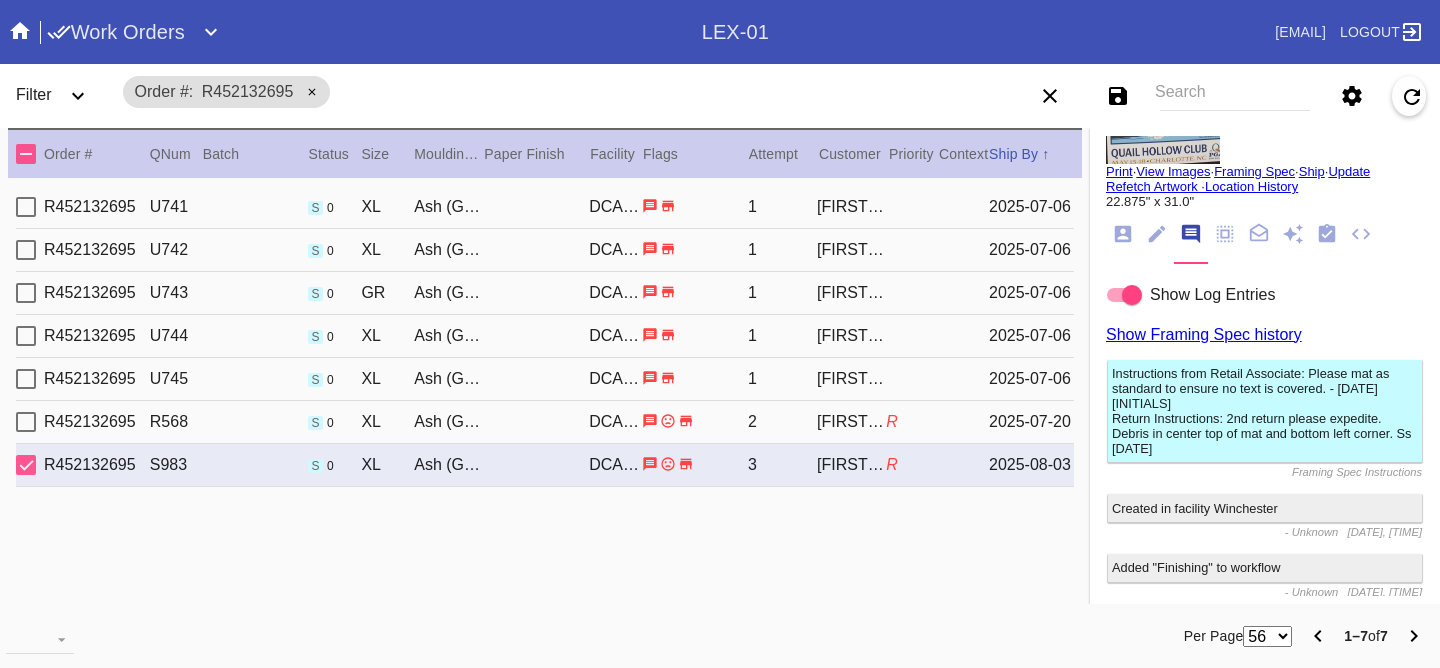 scroll, scrollTop: 0, scrollLeft: 0, axis: both 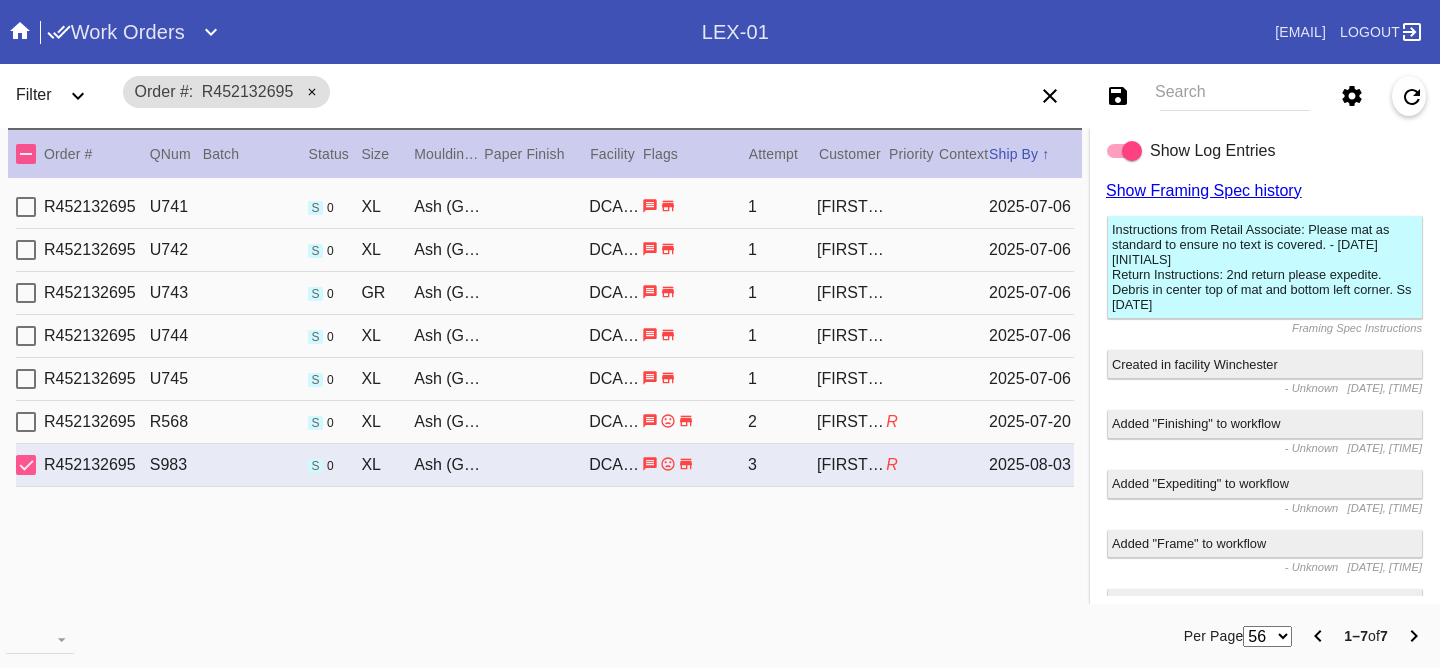 click on "Select a Work Order Print  ·  View Images  ·  Framing Spec  ·  Ship  ·  Update   Refetch Artwork ·  Location History 22.875" x 31.0"                                 Order: R452132695 Shopify Order: #M761723402 Line Item: L5723998 Item Name: Ash Gallery - XL / Physical Work Order: W863945367902864 Location: Workstation [LOCATION] Batch: Ship Group SG96824294762686 Schedule Work (Beta) Facility: DCA-05  change RFID:
Assign RFID
Special Instructions on Order: Line Item Instructions: Processing Instructions: Work Order Instructions: Framing Specification Instructions: Instructions from Retail Associate: Please mat as standard to ensure no text is covered. - [DATE] [INITIALS] Return Instructions: 2nd return please expedite. Debris in center top of mat and bottom left corner. Ss [DATE] Ordered: [DATE] 2nd leg: Art recv'd: [DATE] Ship by Date: [DATE] Workable on Date: [DATE] Get-it-by Date: [DATE] Yes Saws:" at bounding box center [1265, 366] 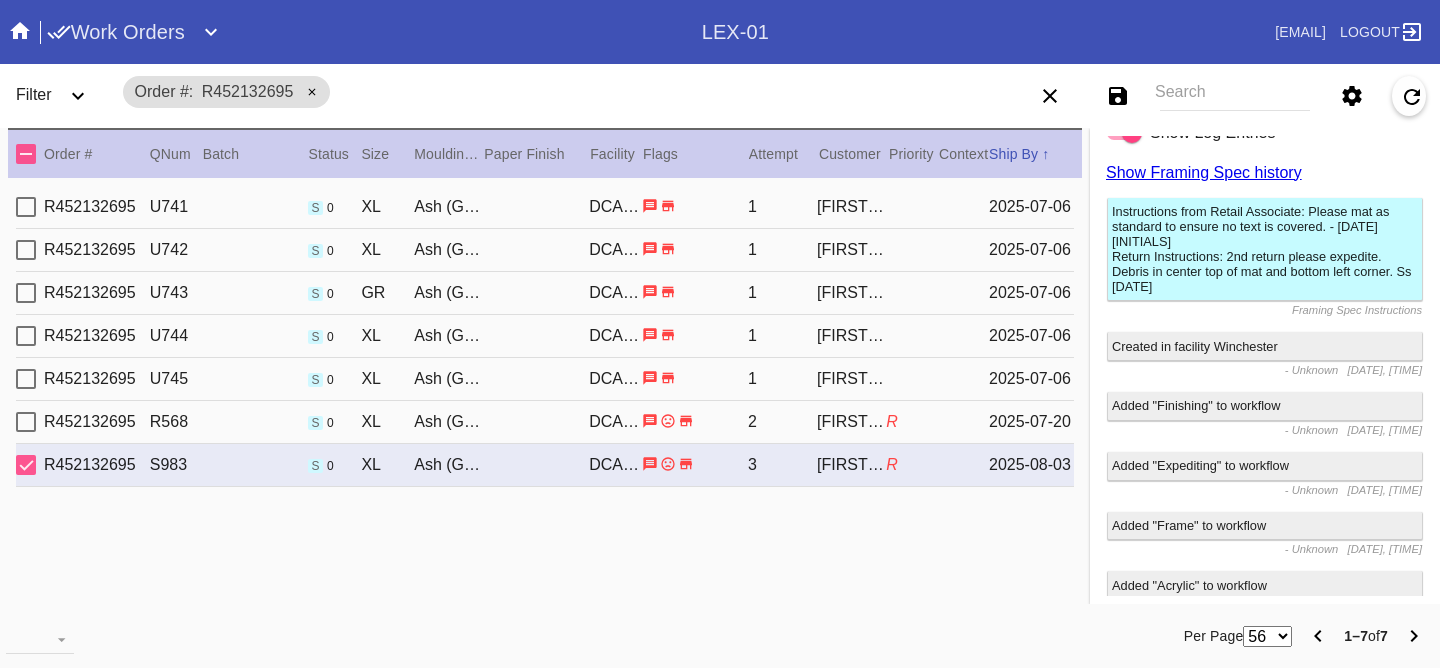 scroll, scrollTop: 0, scrollLeft: 0, axis: both 